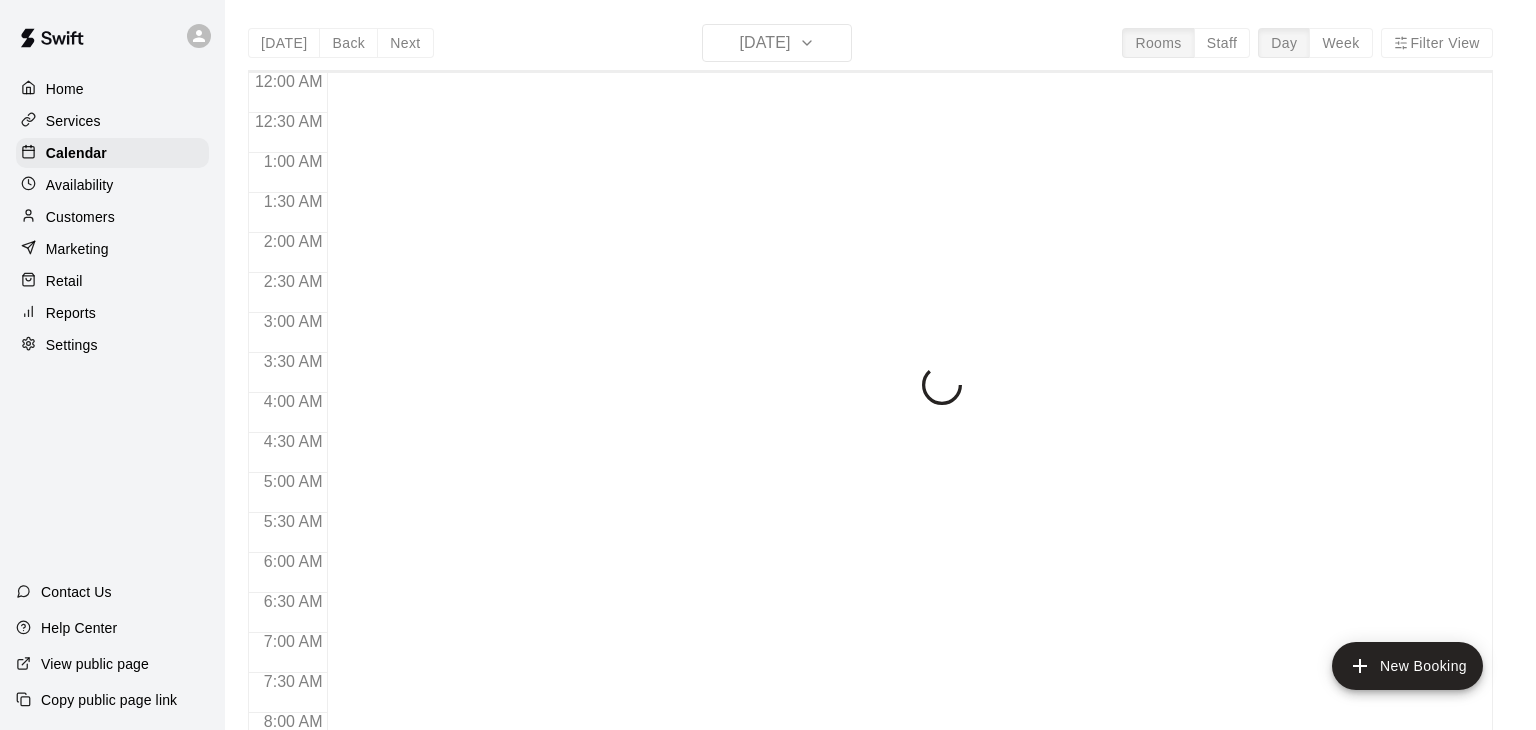 scroll, scrollTop: 0, scrollLeft: 0, axis: both 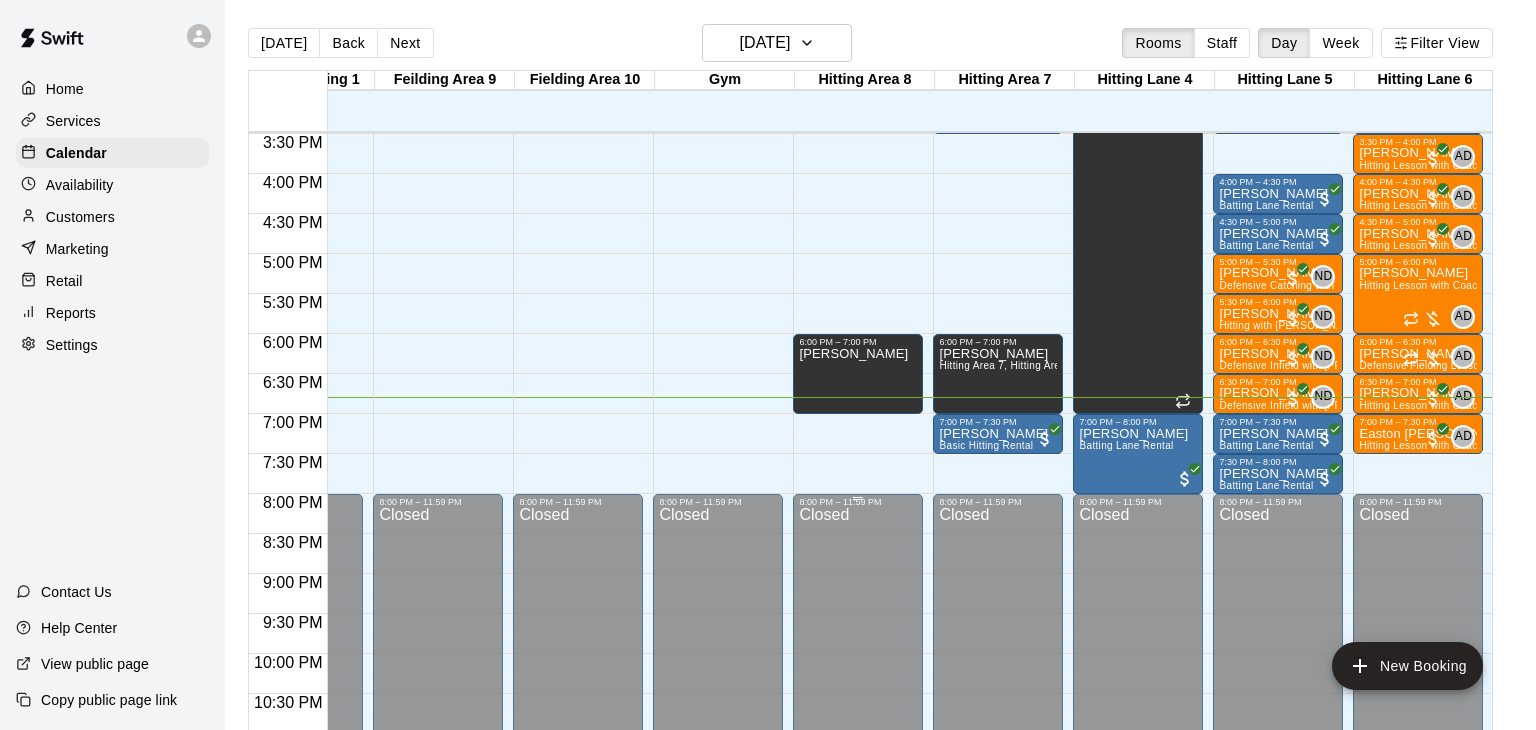 click at bounding box center [858, 498] 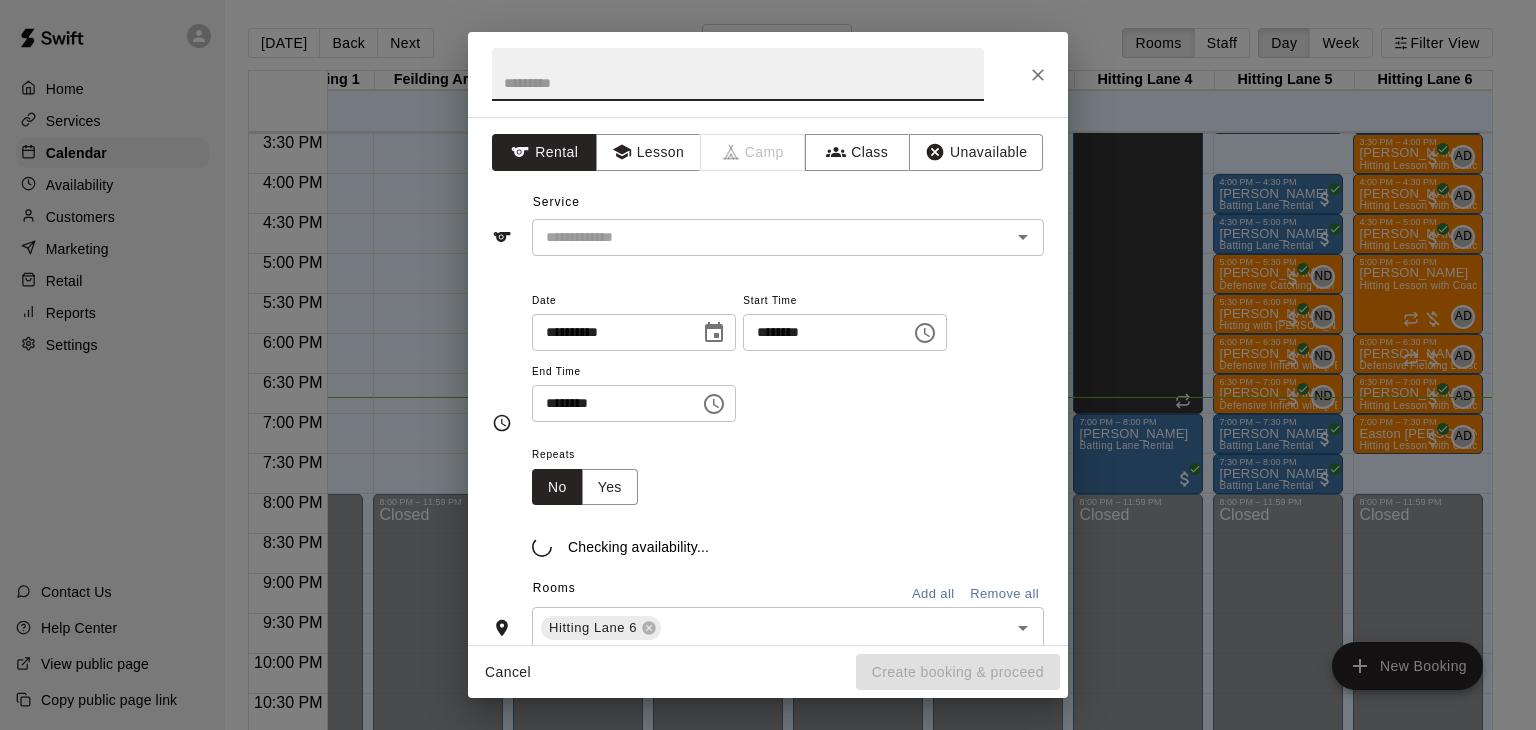 click 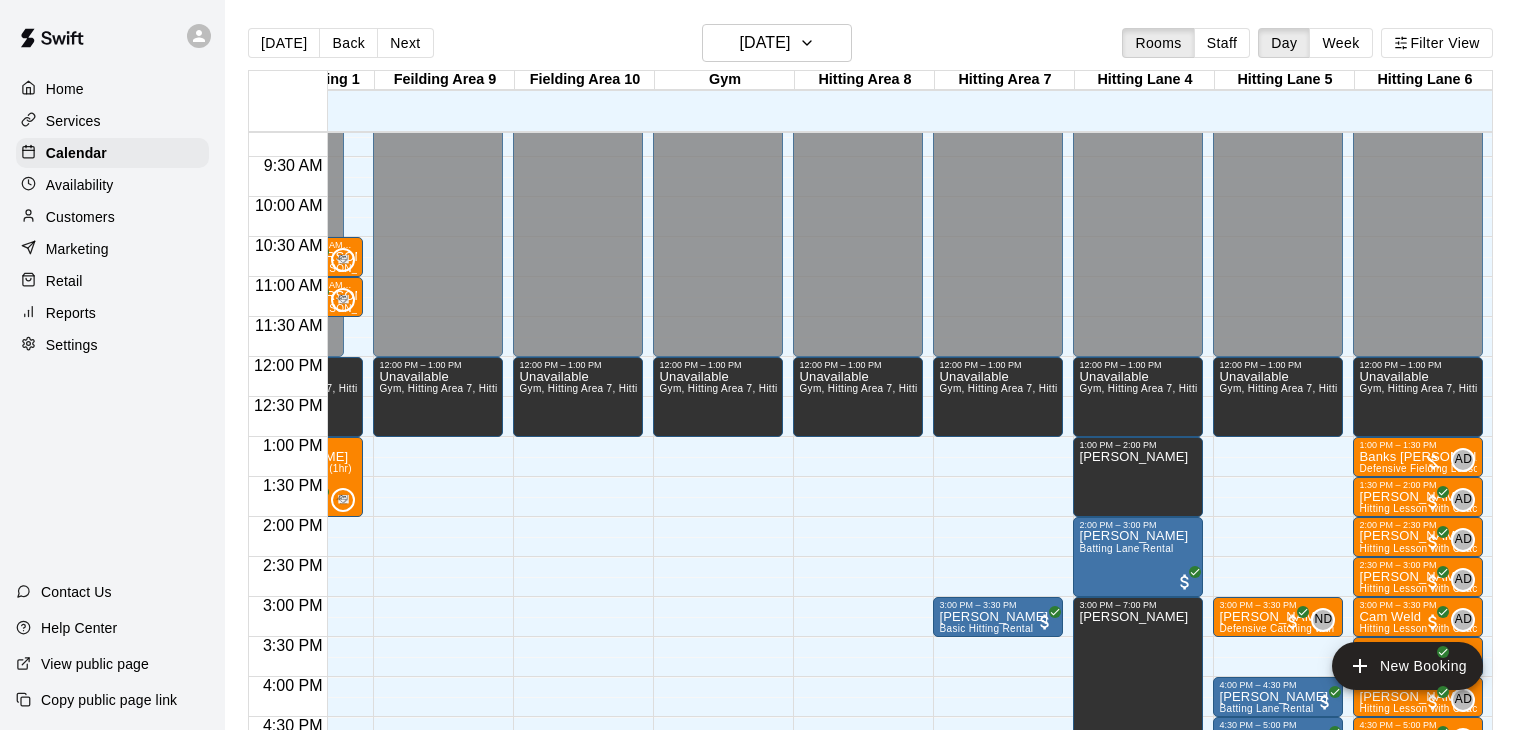 scroll, scrollTop: 736, scrollLeft: 352, axis: both 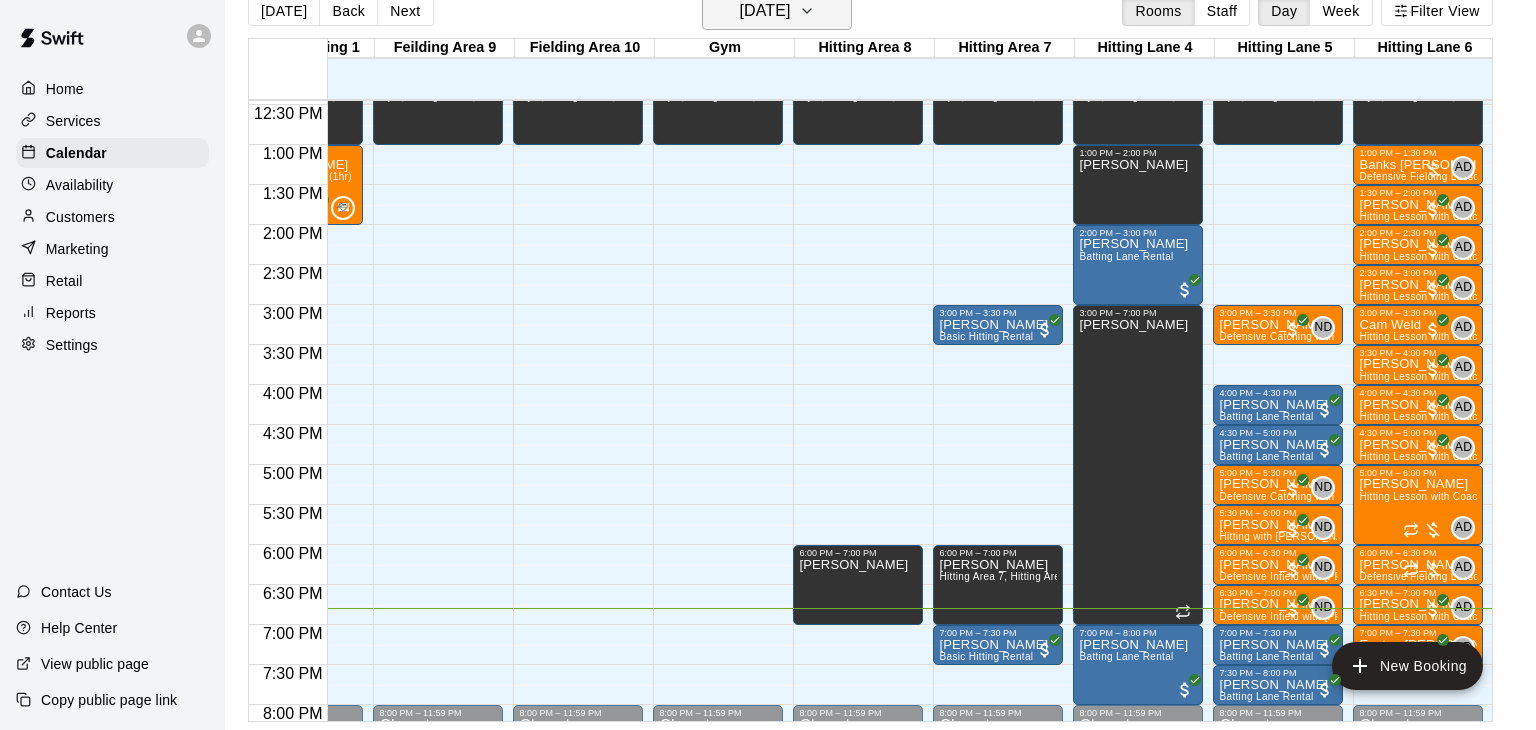 click 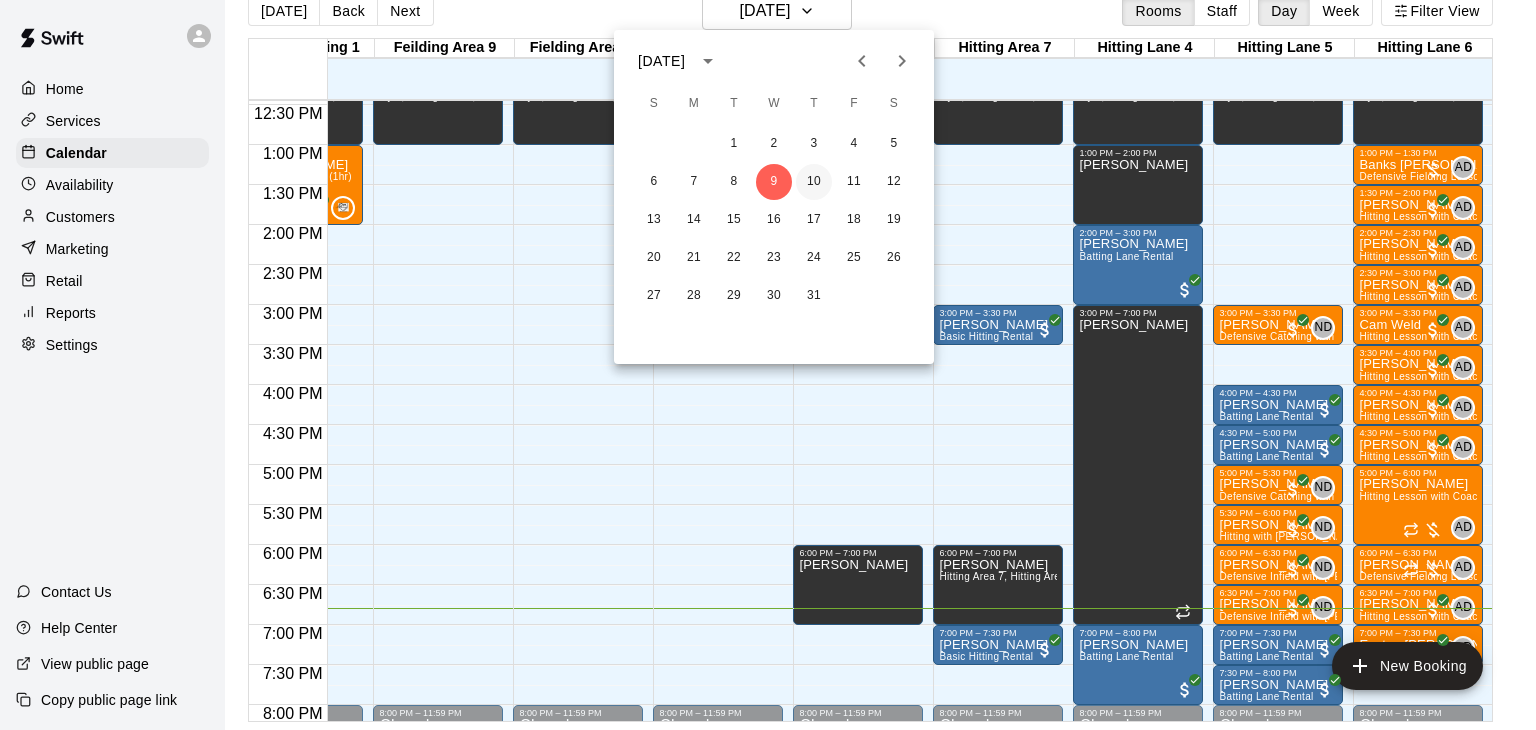 click on "10" at bounding box center (814, 182) 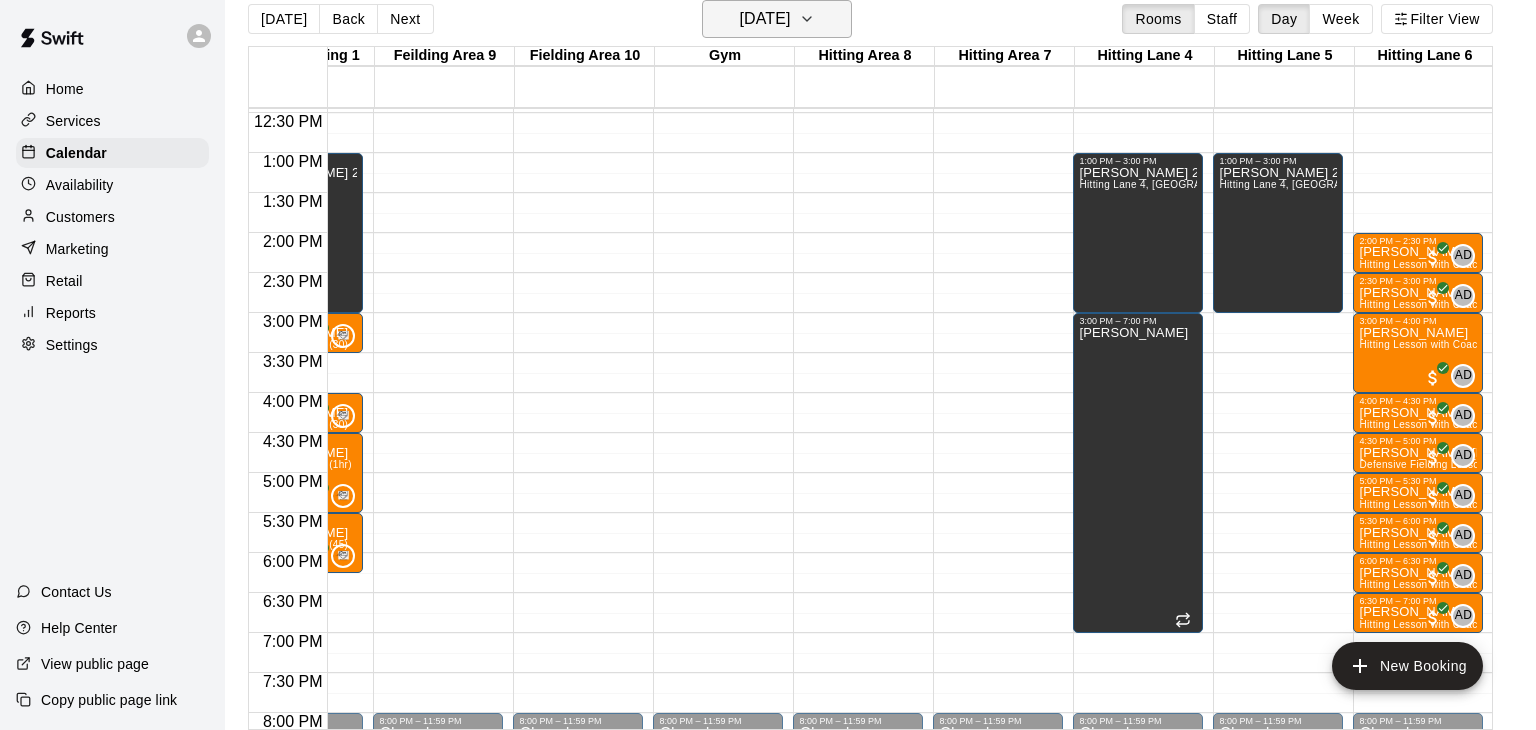 click 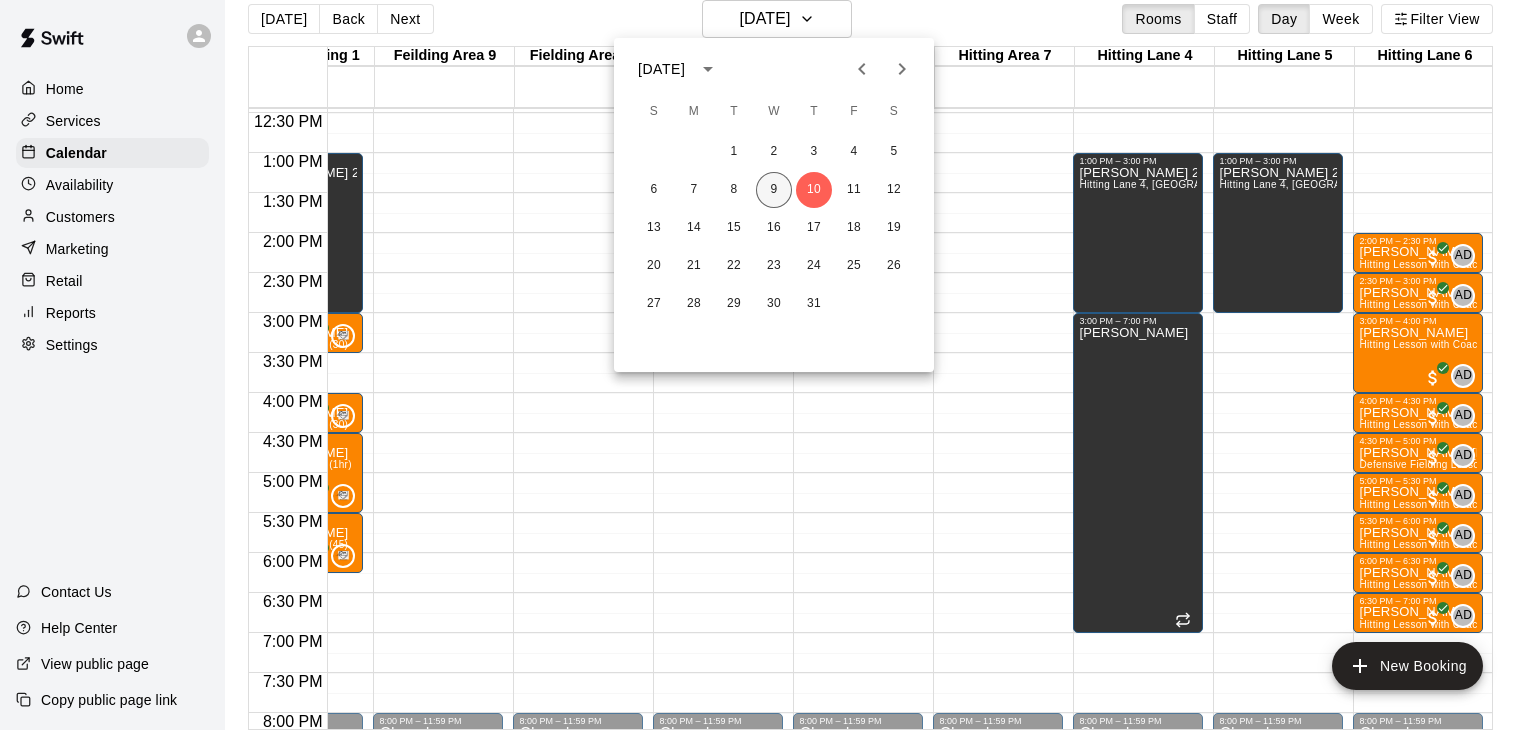 click on "9" at bounding box center [774, 190] 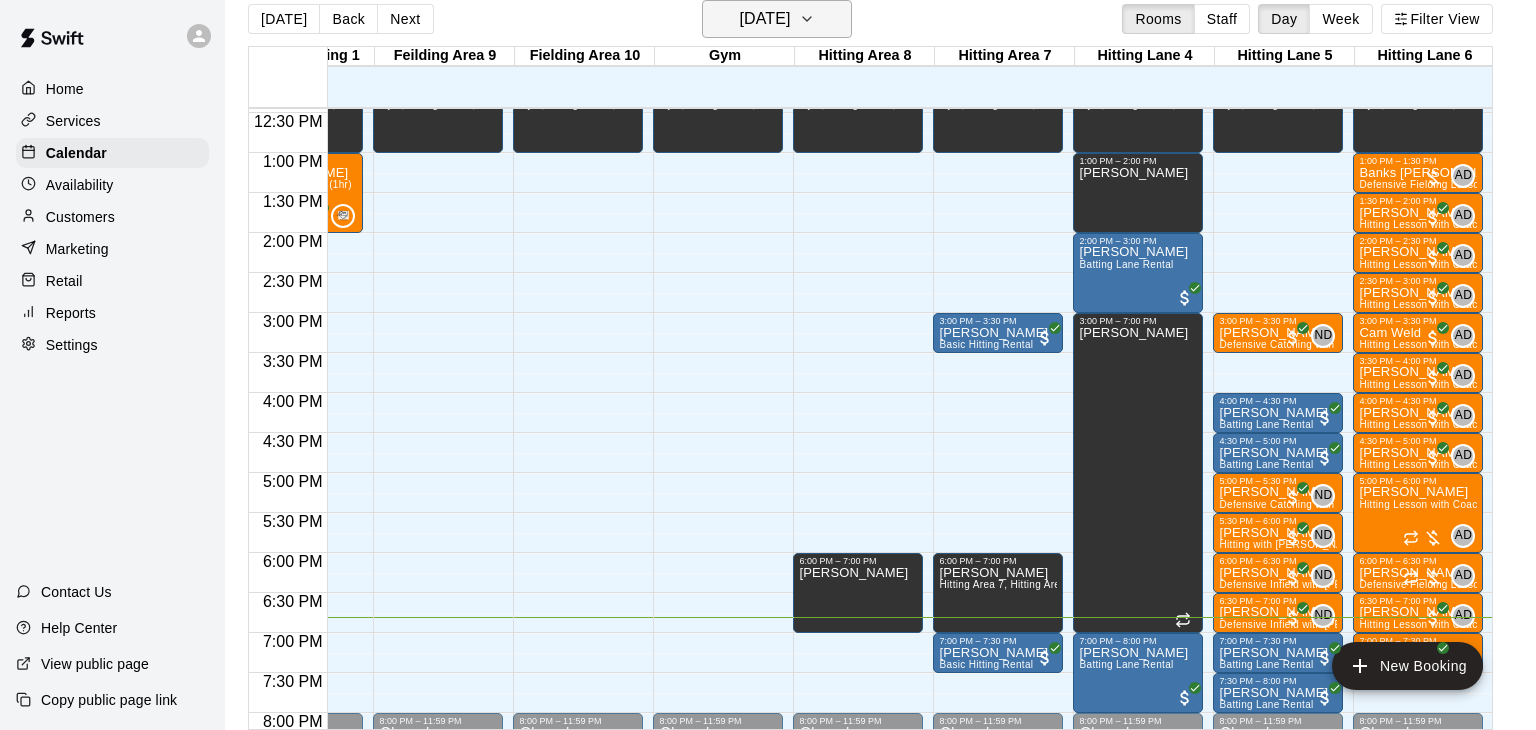 click 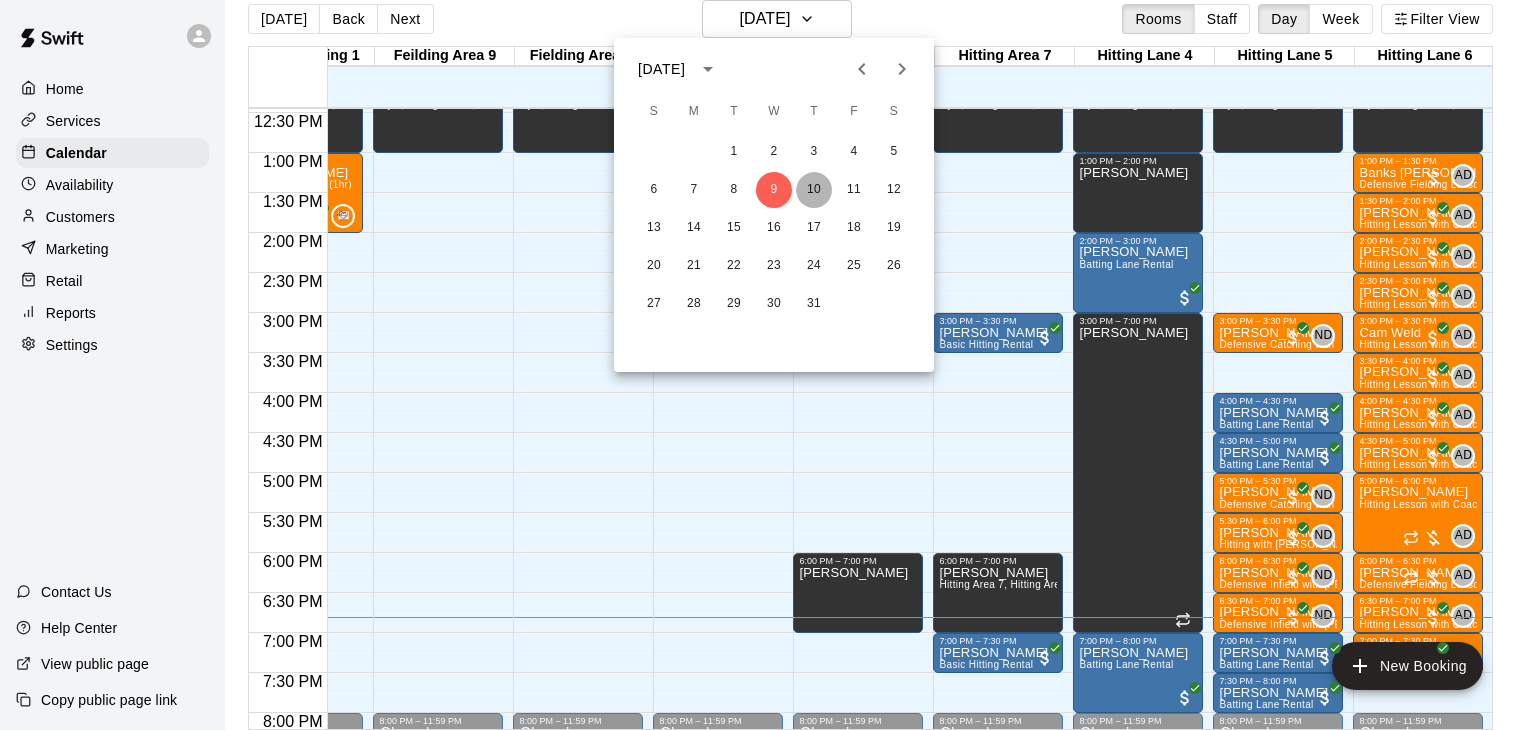 click on "10" at bounding box center [814, 190] 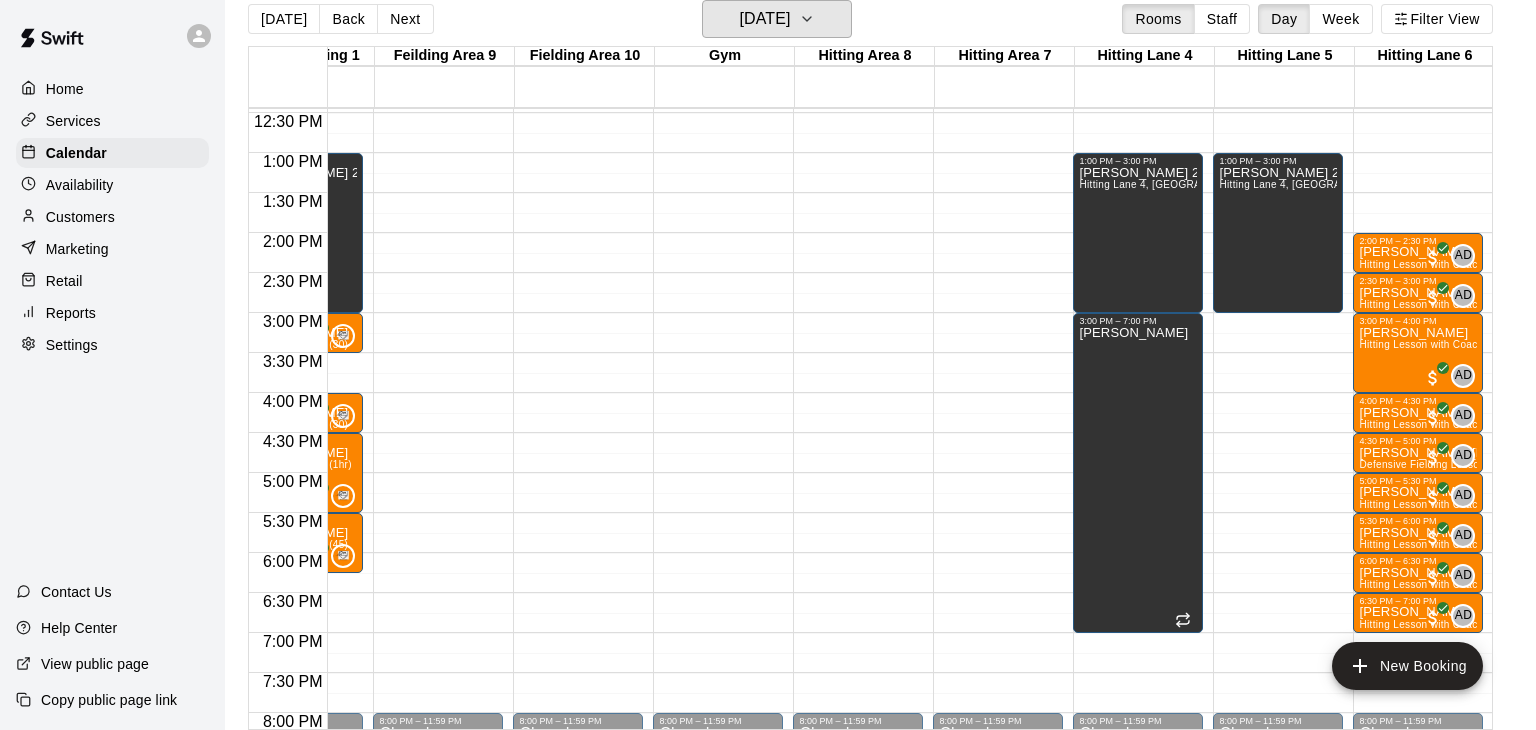 scroll, scrollTop: 996, scrollLeft: 407, axis: both 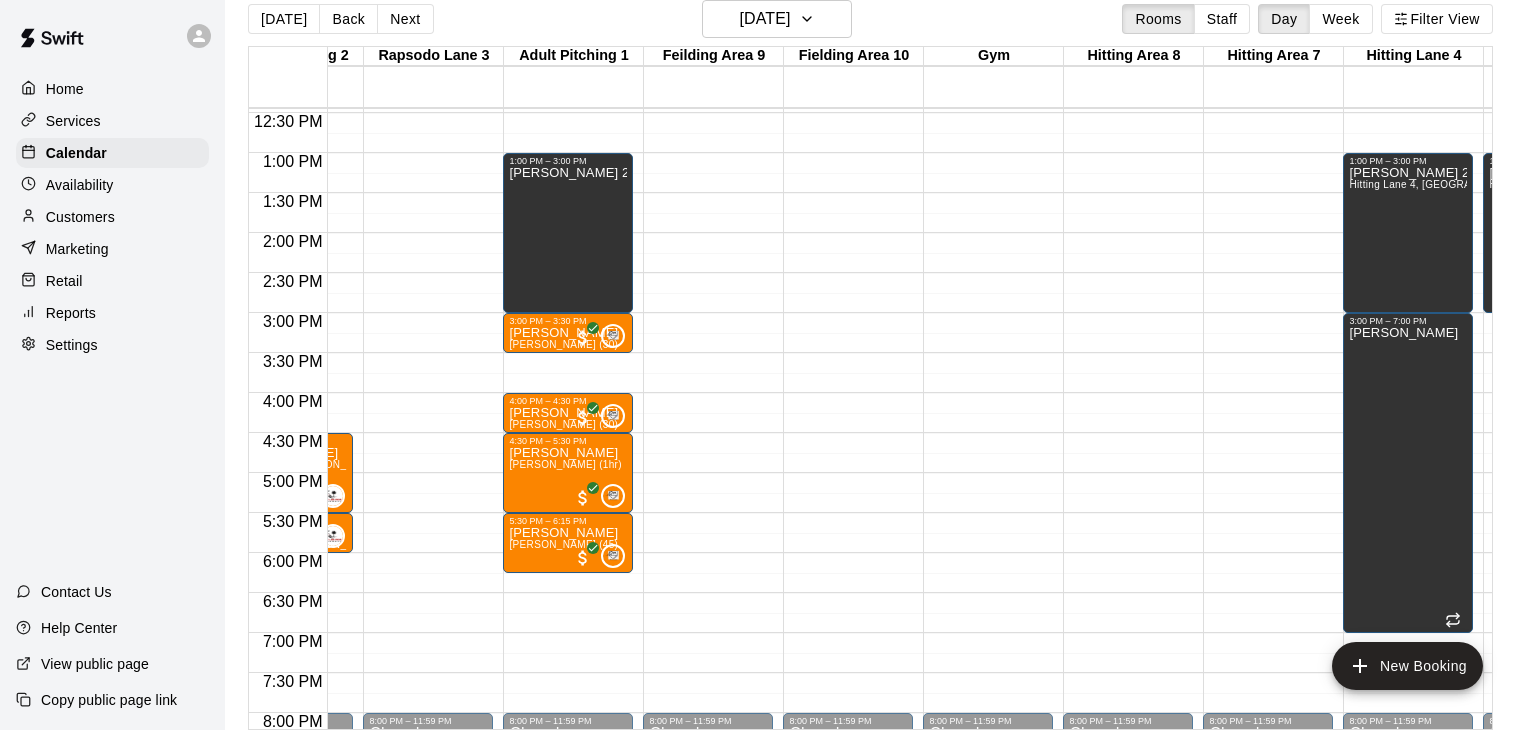 click on "12:00 AM – 12:00 PM Closed 8:00 PM – 11:59 PM Closed" at bounding box center (1268, 73) 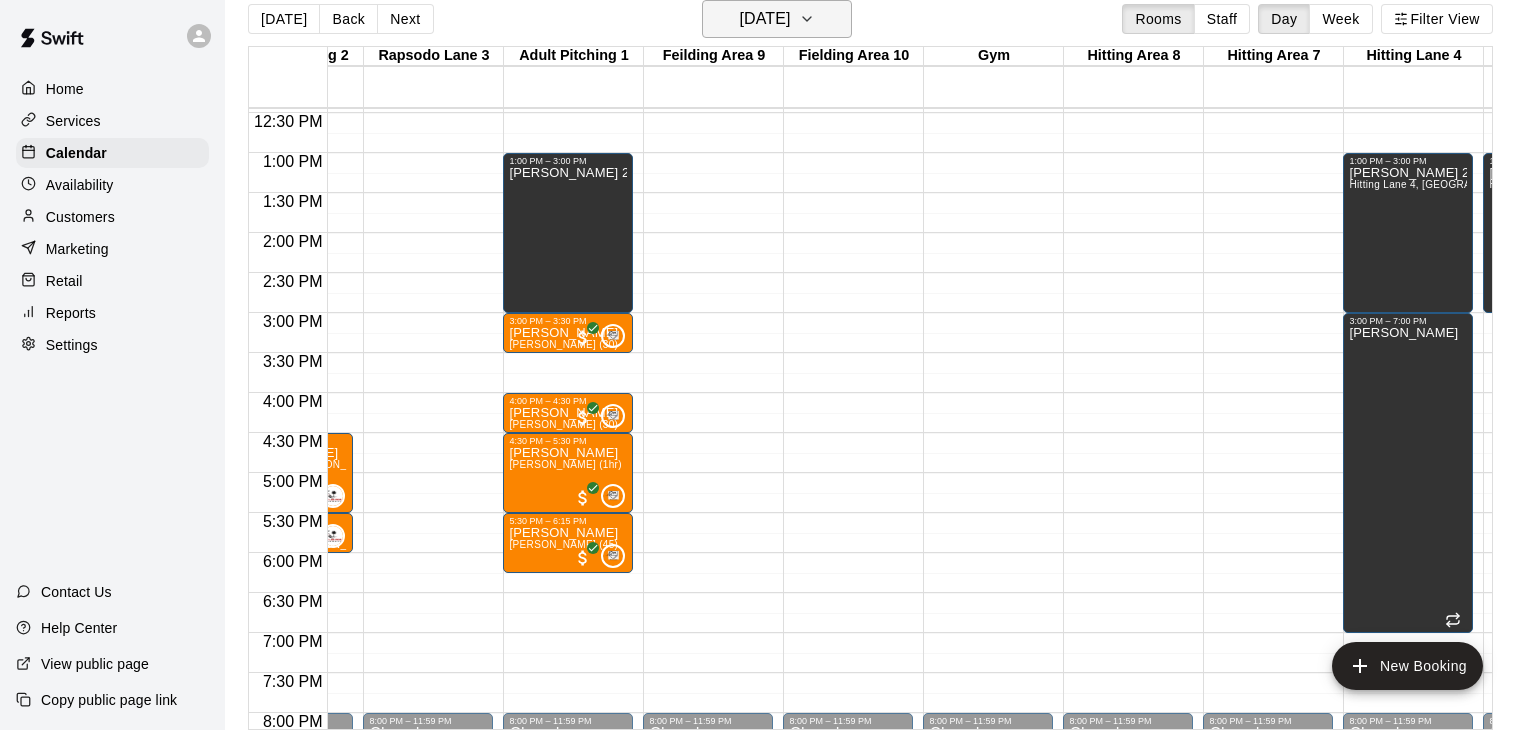 click 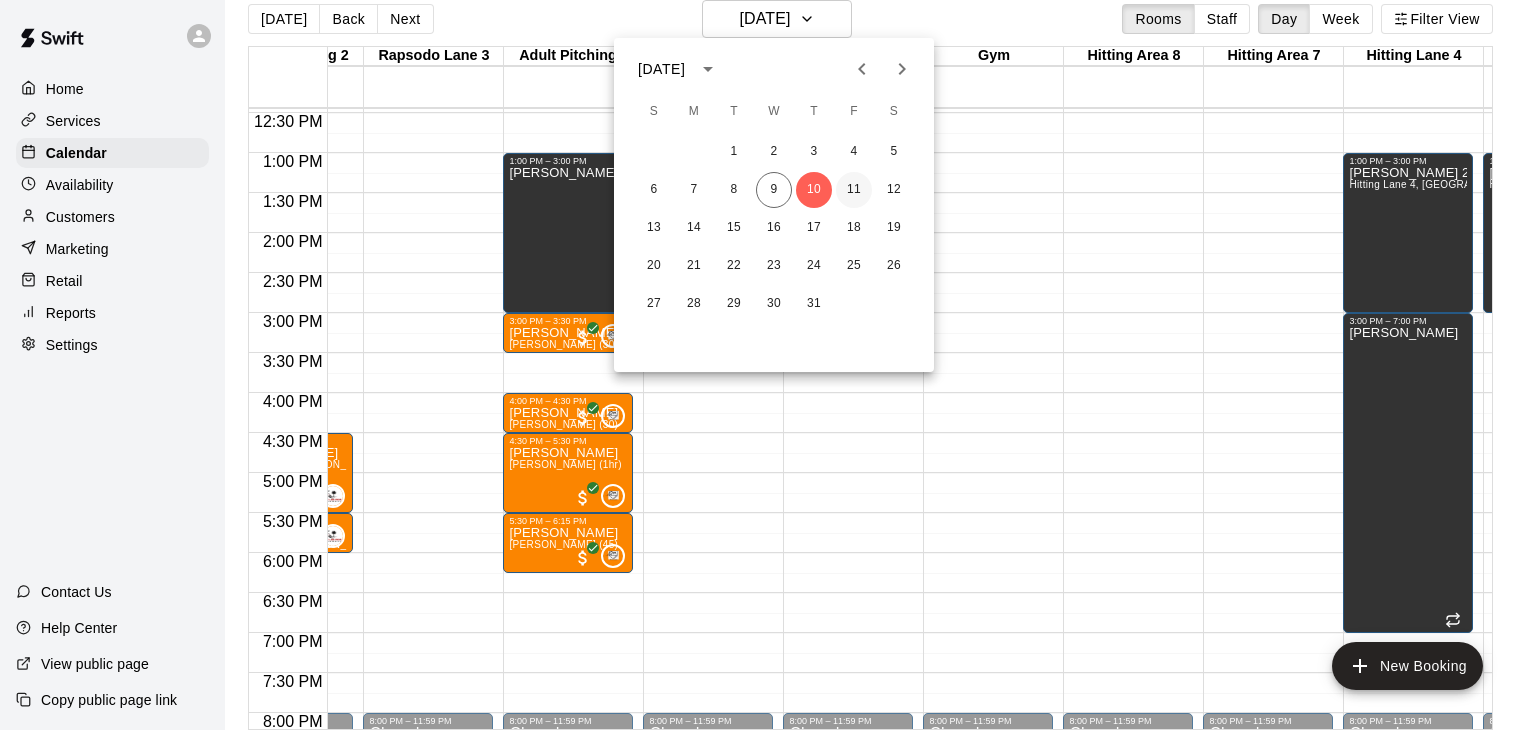 click on "11" at bounding box center (854, 190) 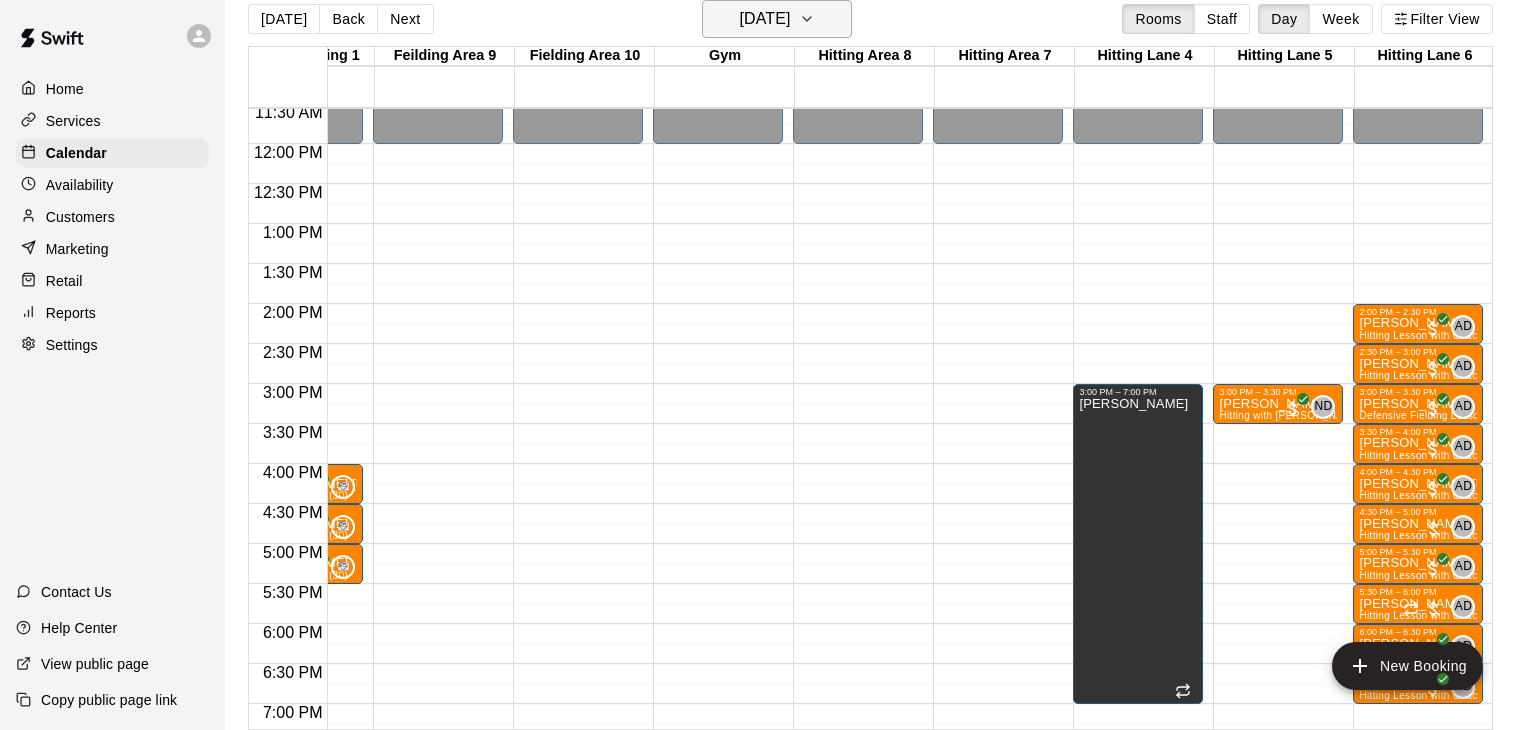 click on "[DATE]" at bounding box center (777, 19) 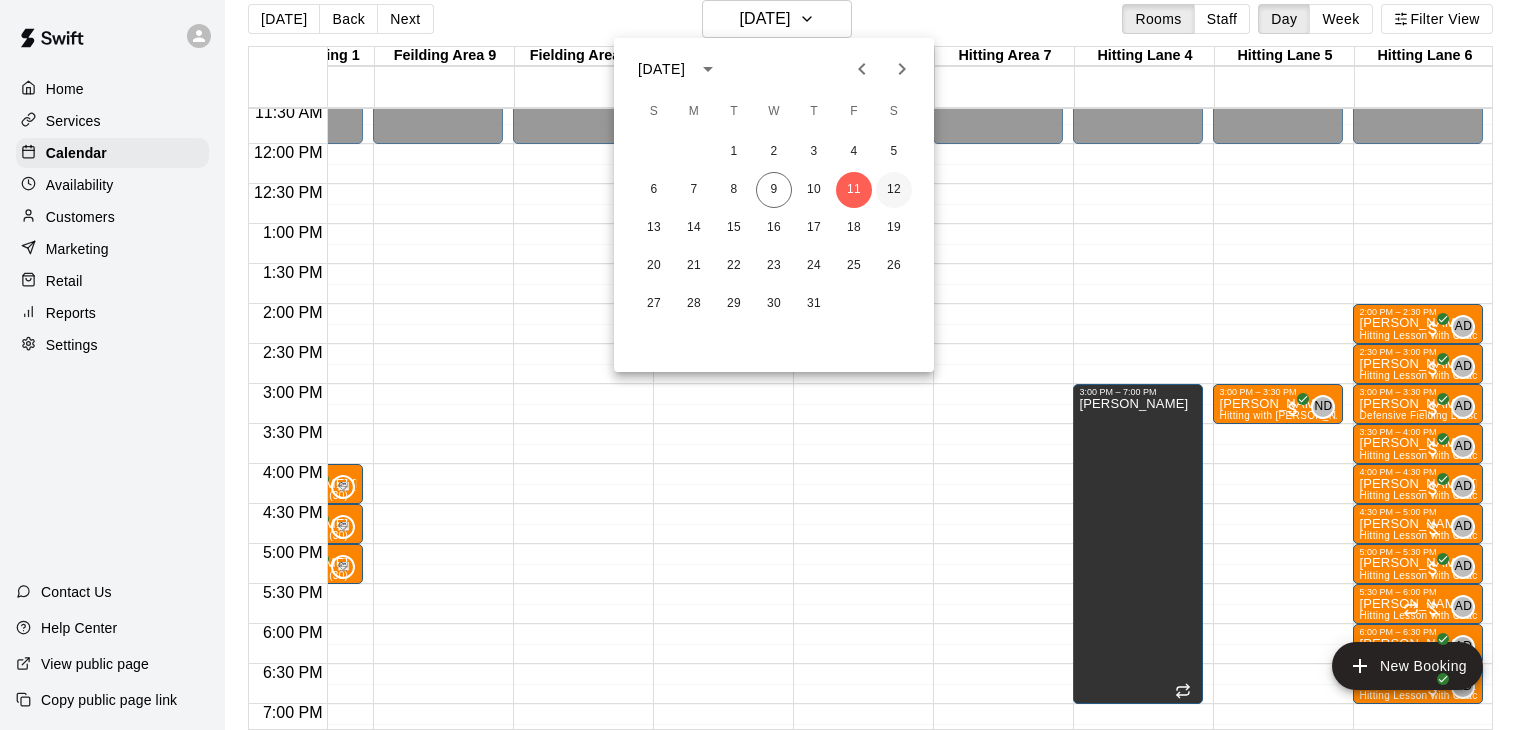 click on "12" at bounding box center (894, 190) 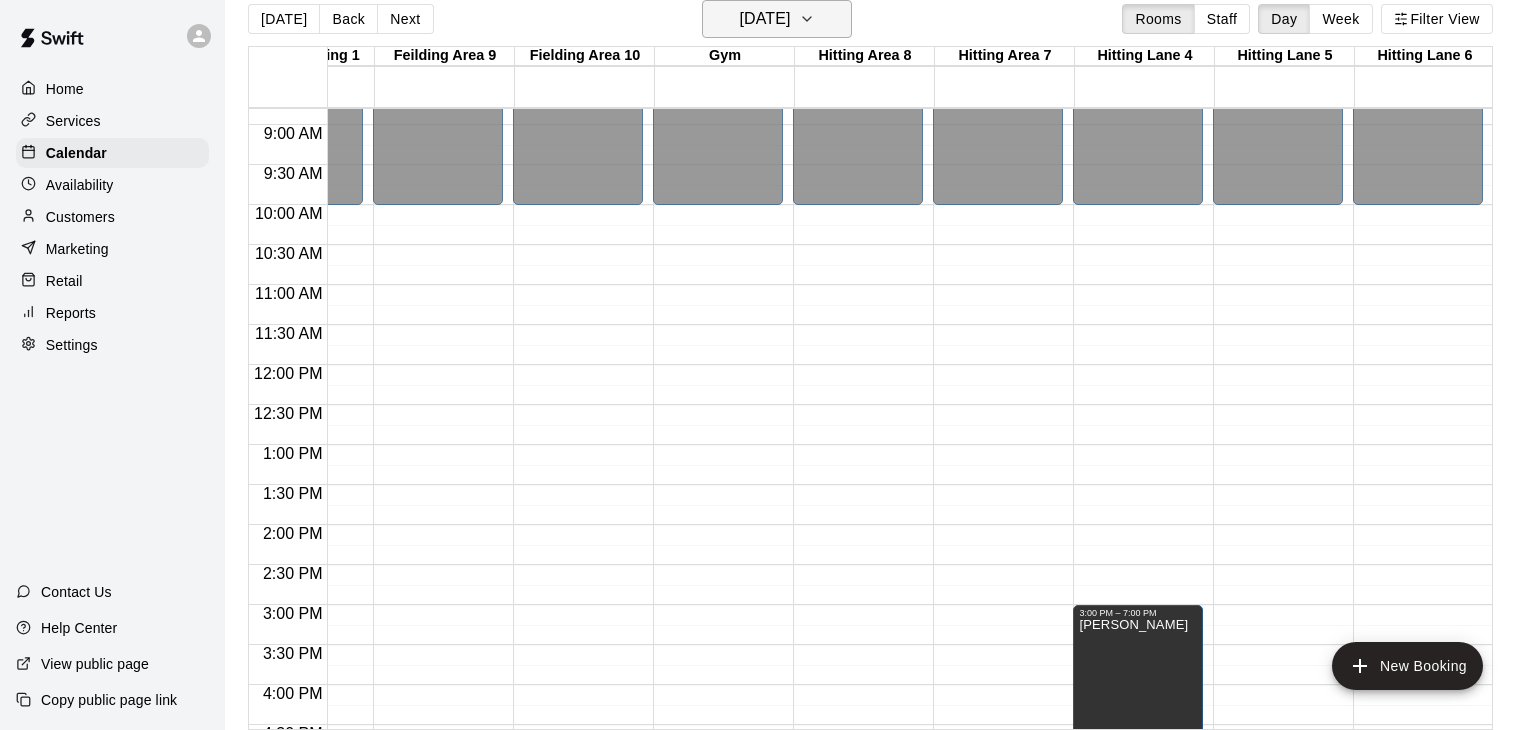 click on "[DATE]" at bounding box center (777, 19) 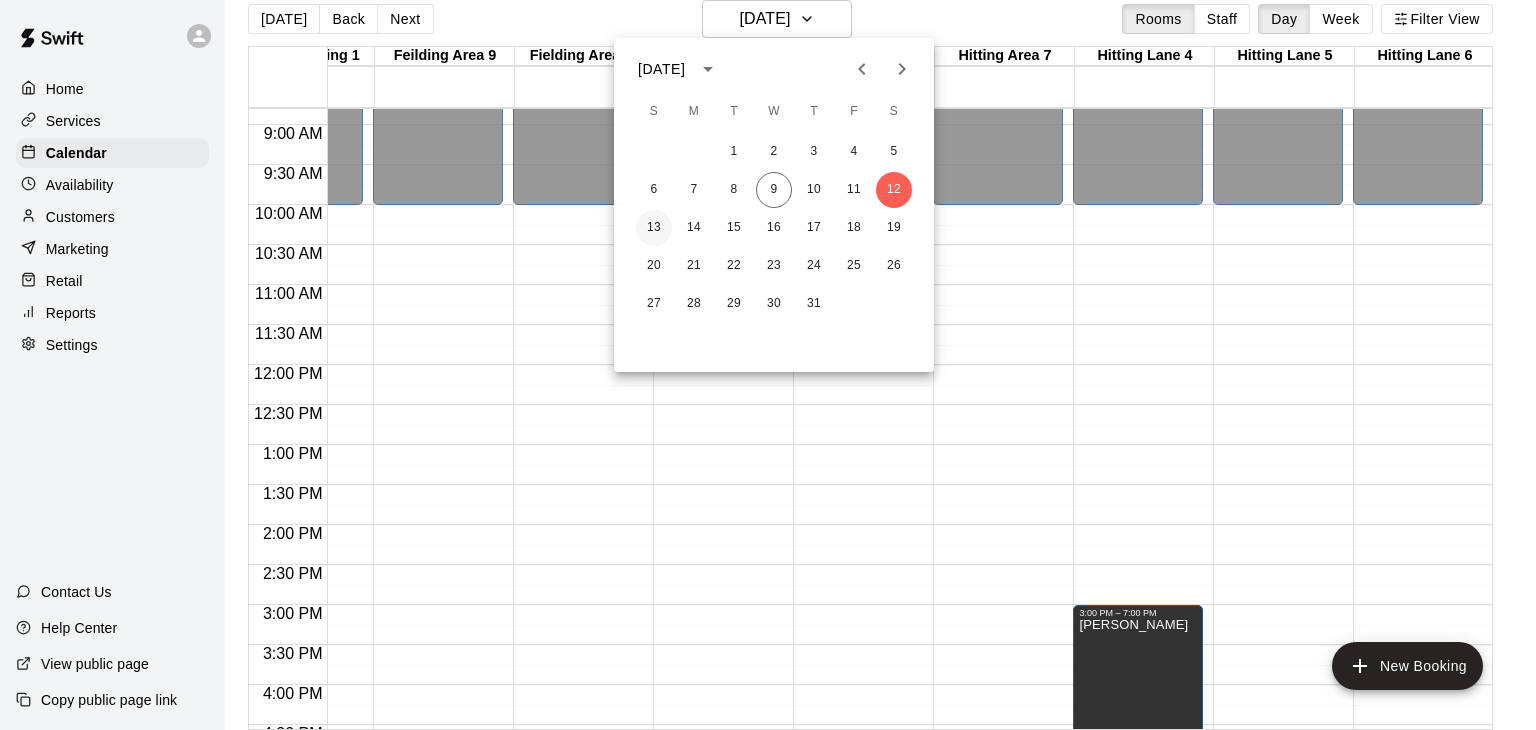 click on "13" at bounding box center (654, 228) 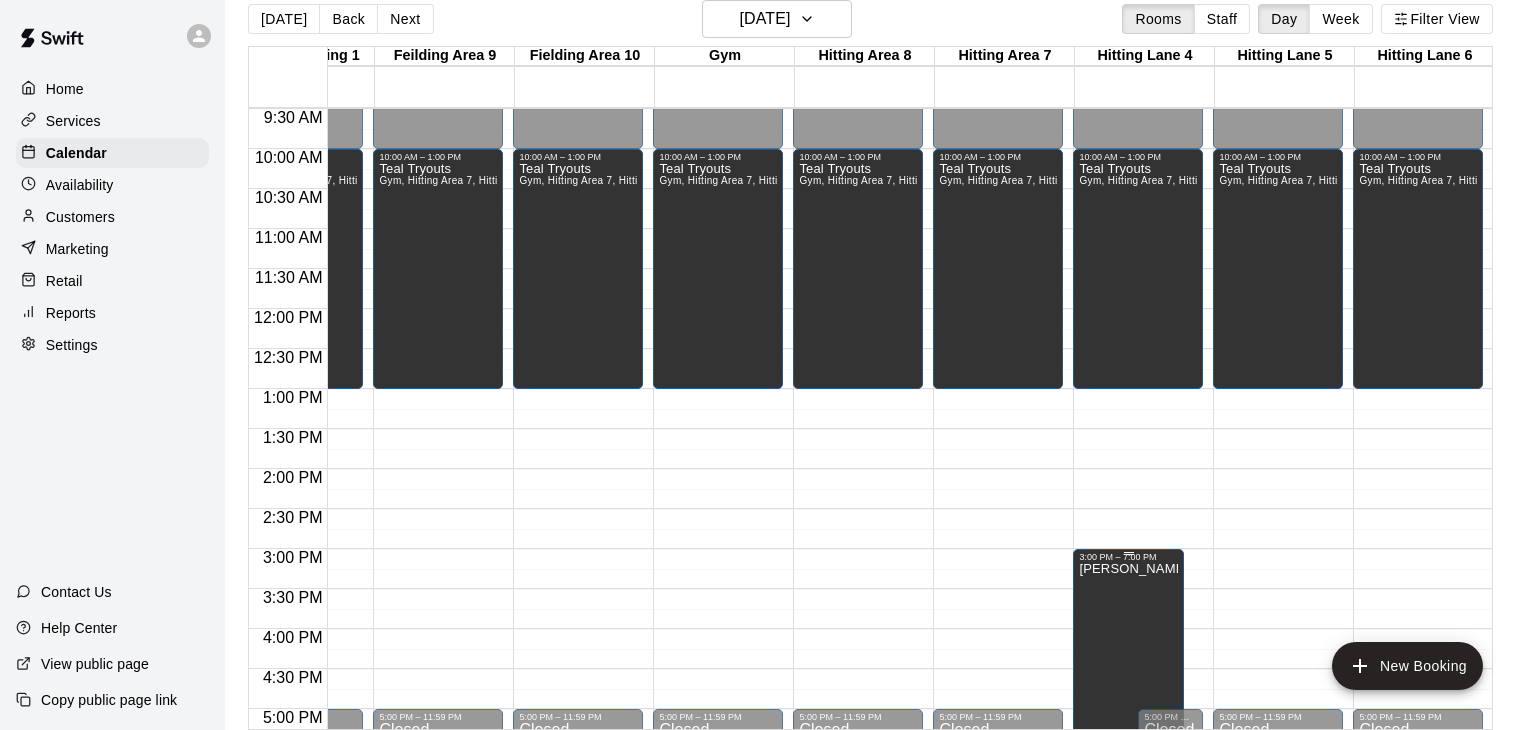 click on "3:00 PM – 7:00 PM [PERSON_NAME]" at bounding box center [1128, 709] 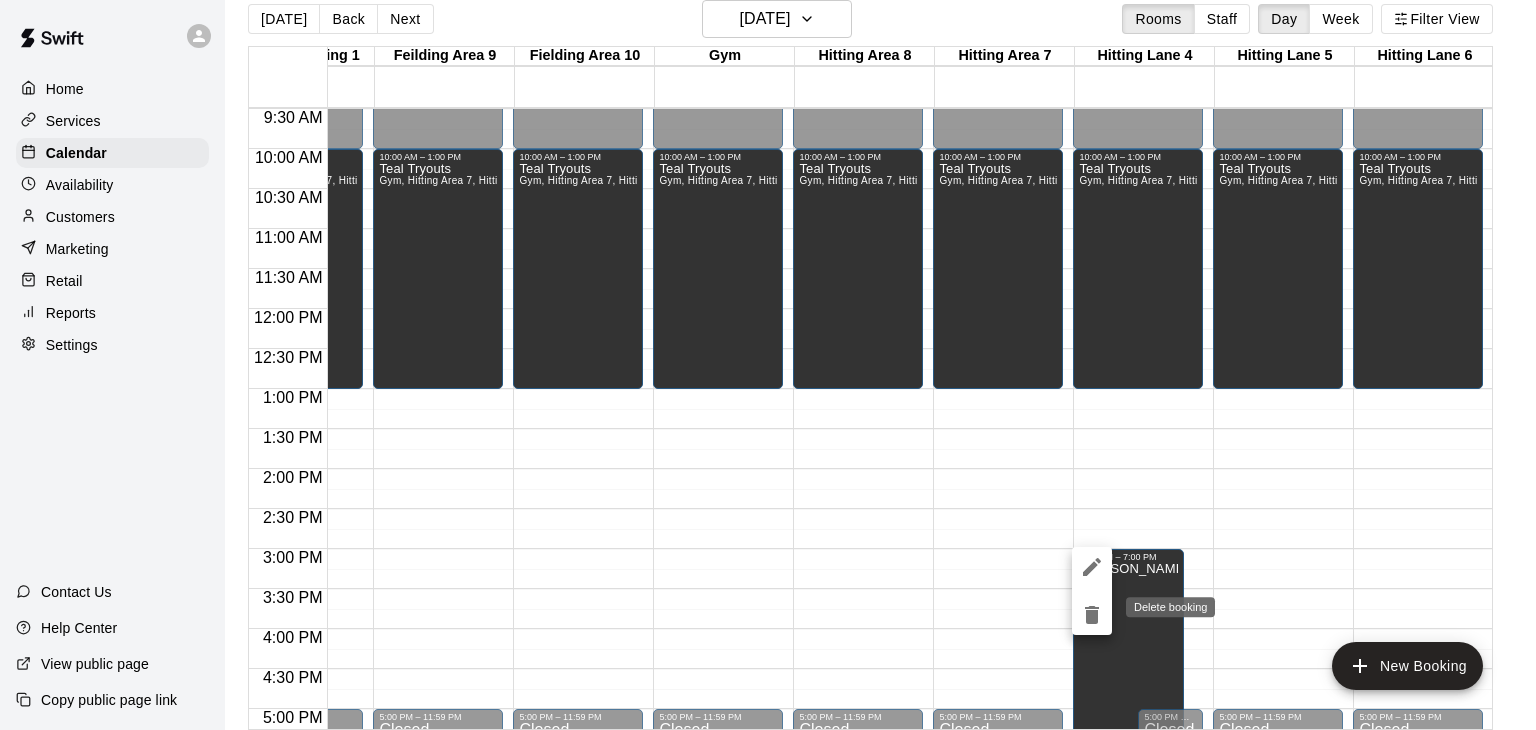 click 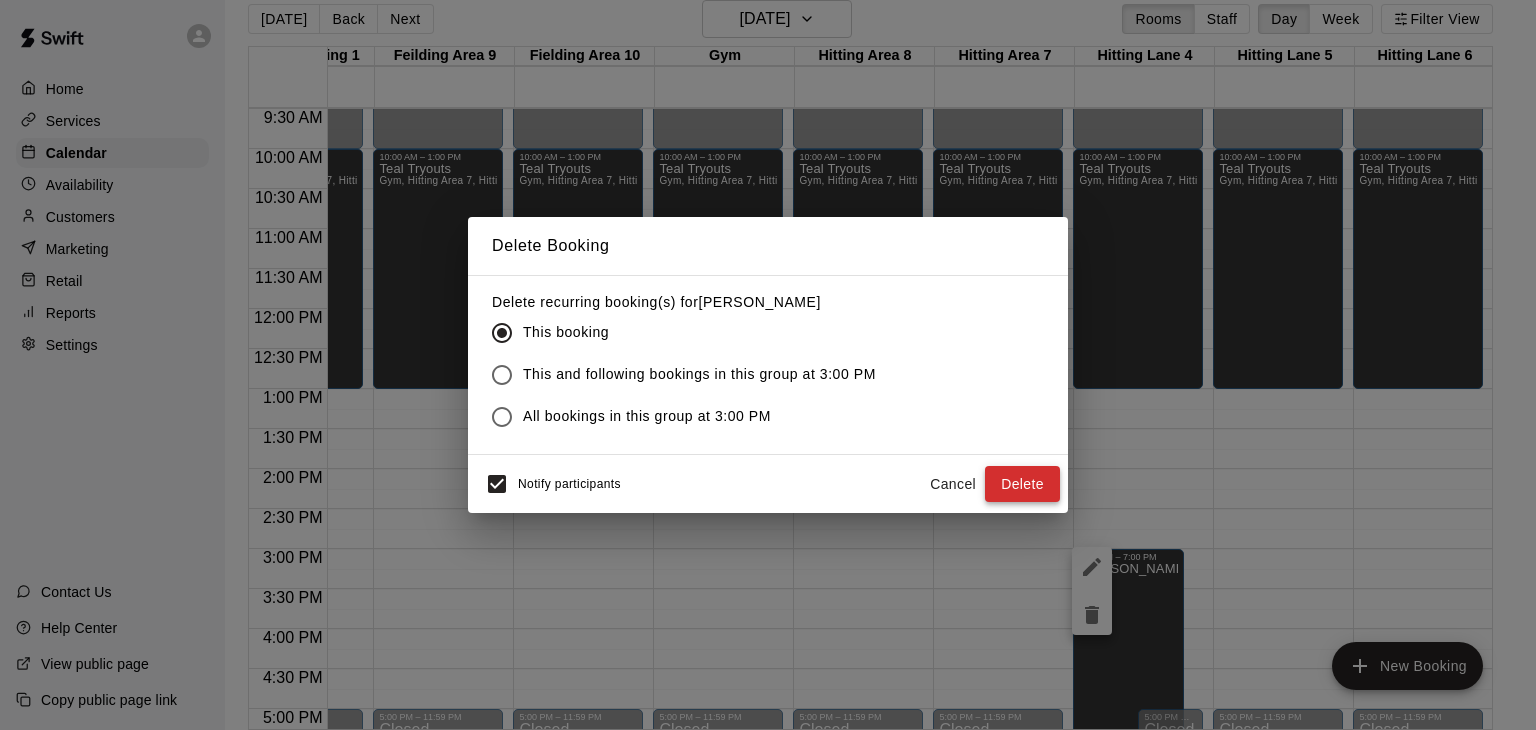 click on "Delete" at bounding box center (1022, 484) 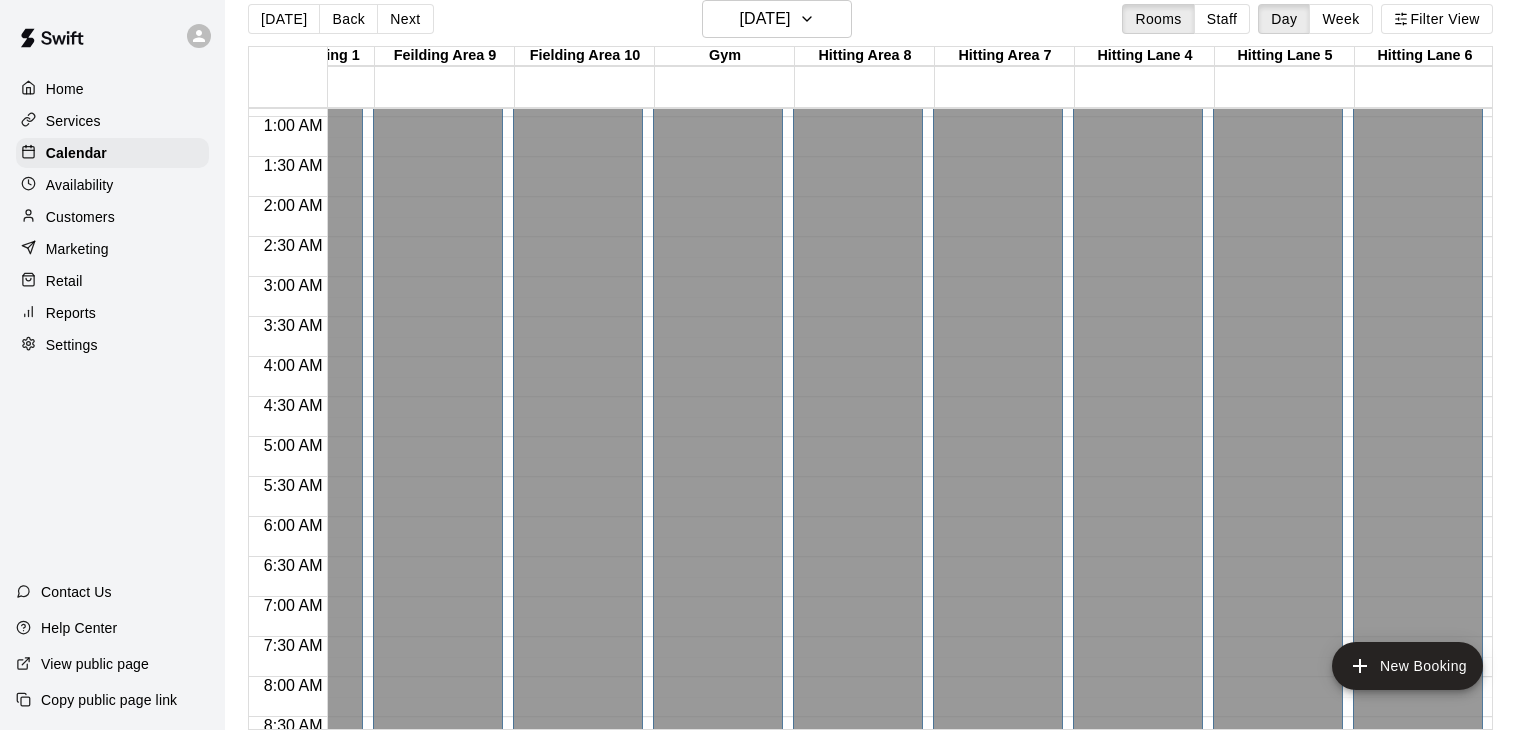 scroll, scrollTop: 0, scrollLeft: 514, axis: horizontal 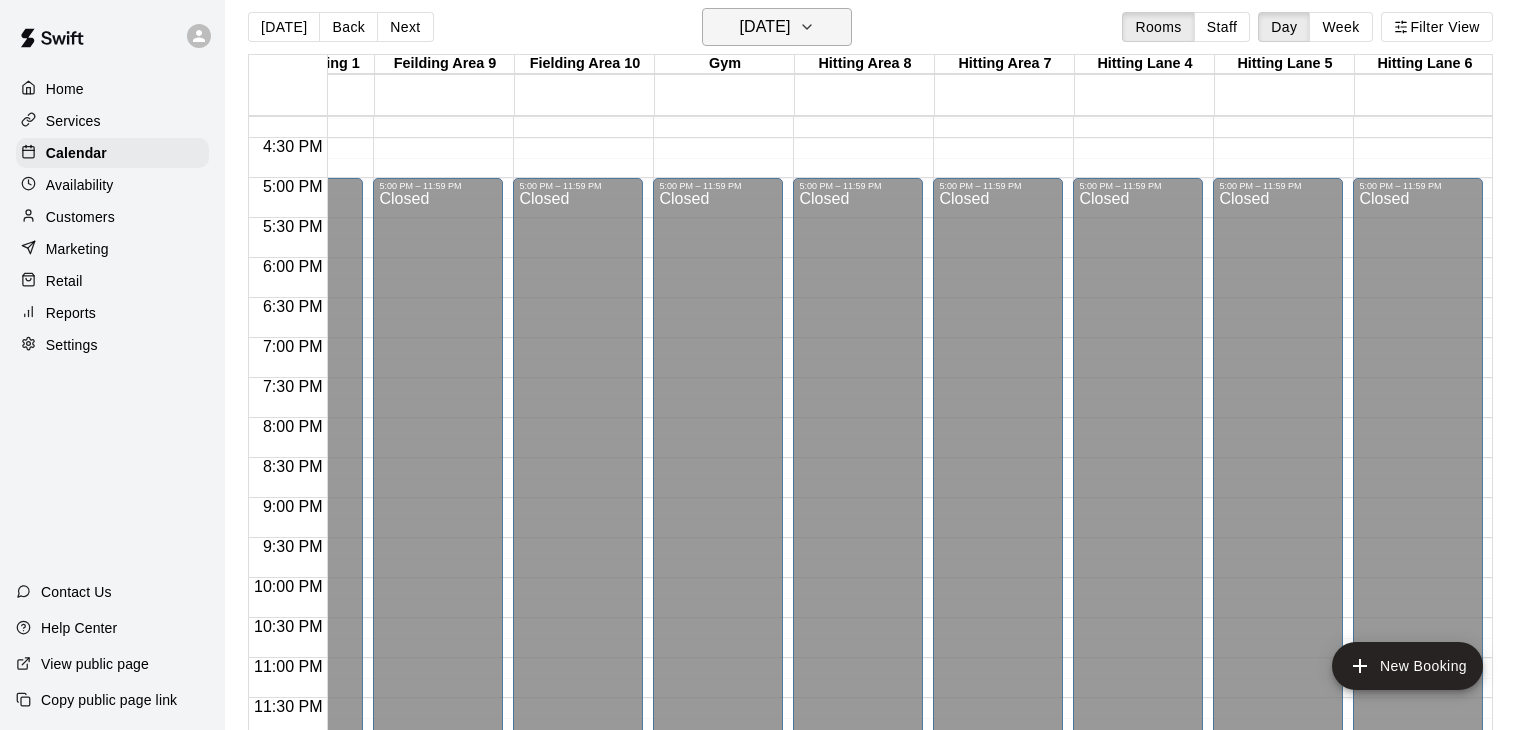 click on "[DATE]" at bounding box center (777, 27) 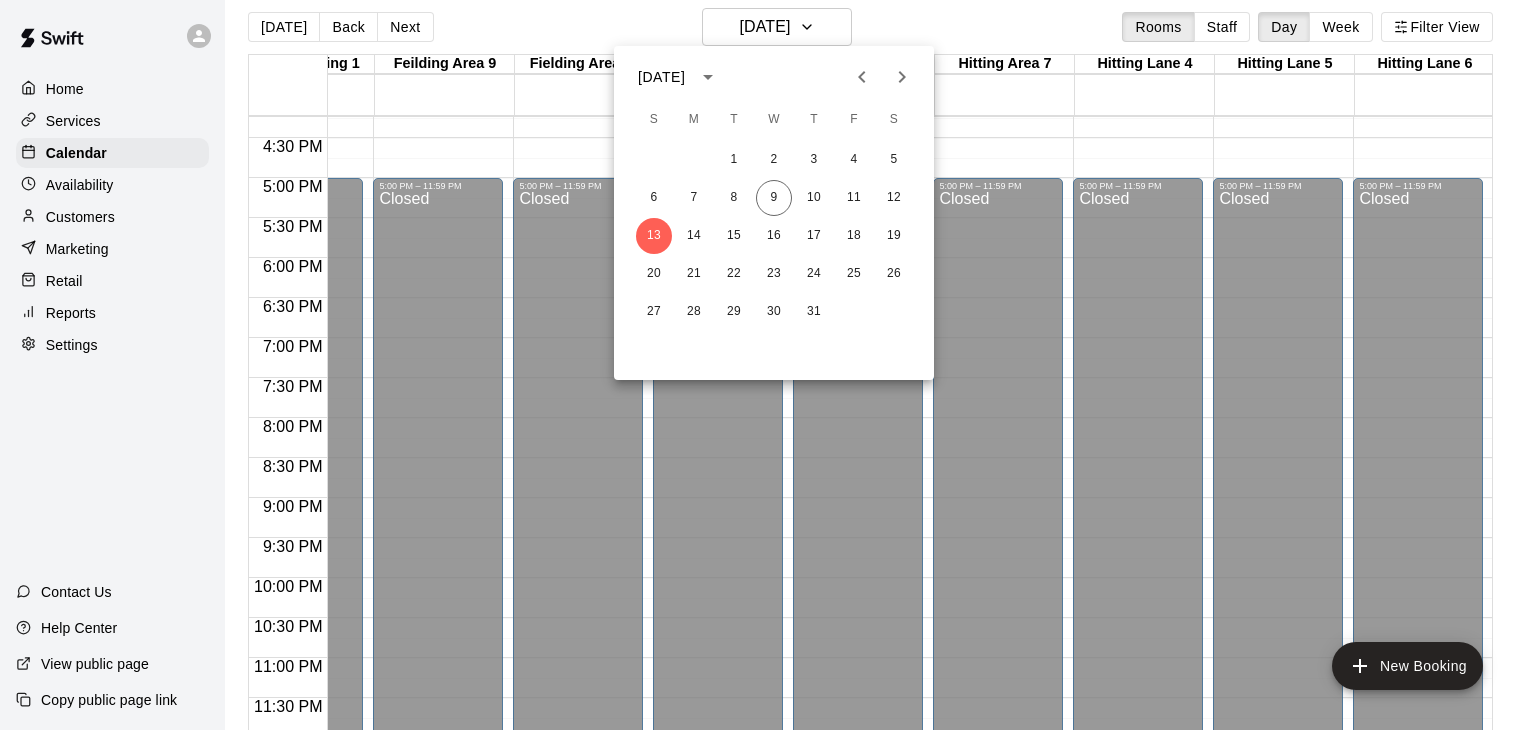 click 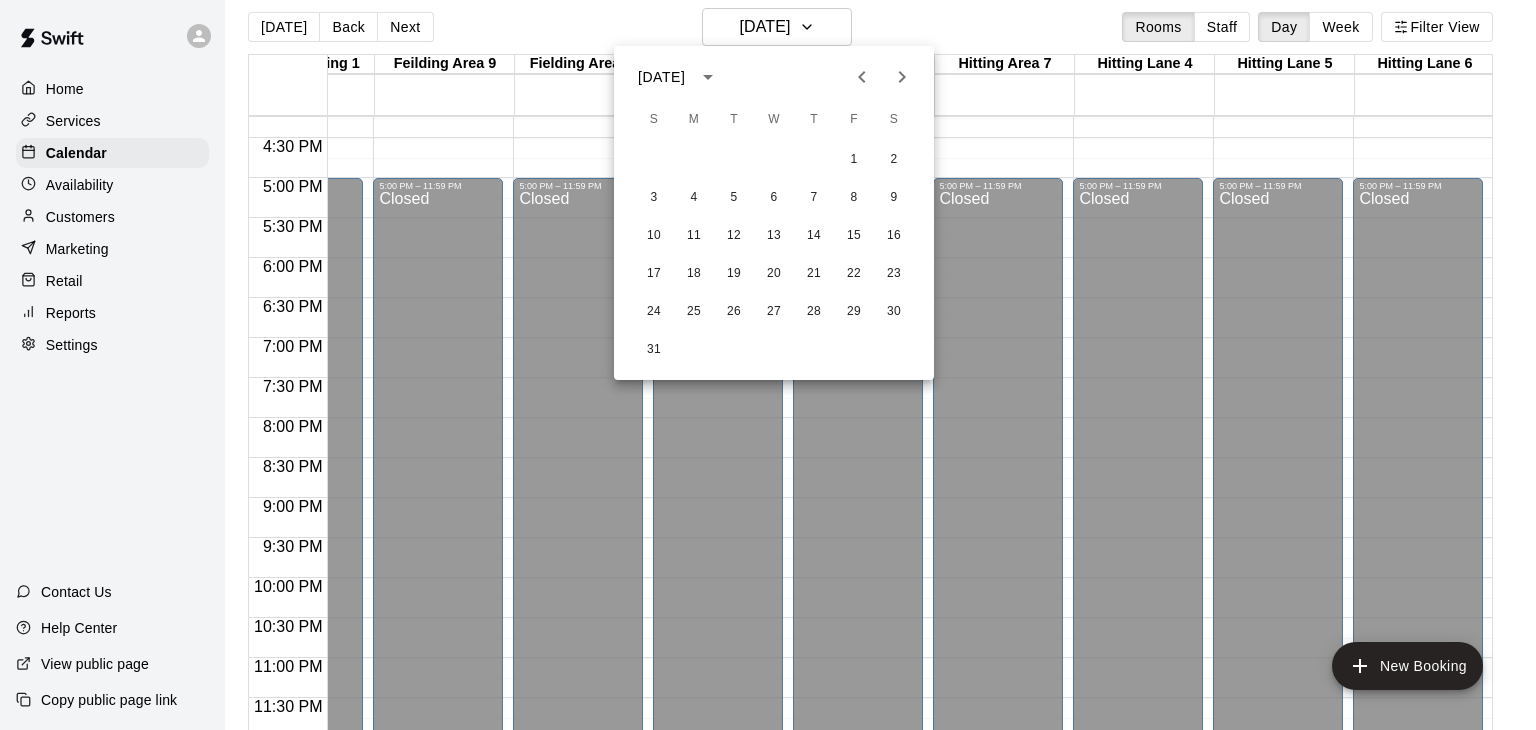 click 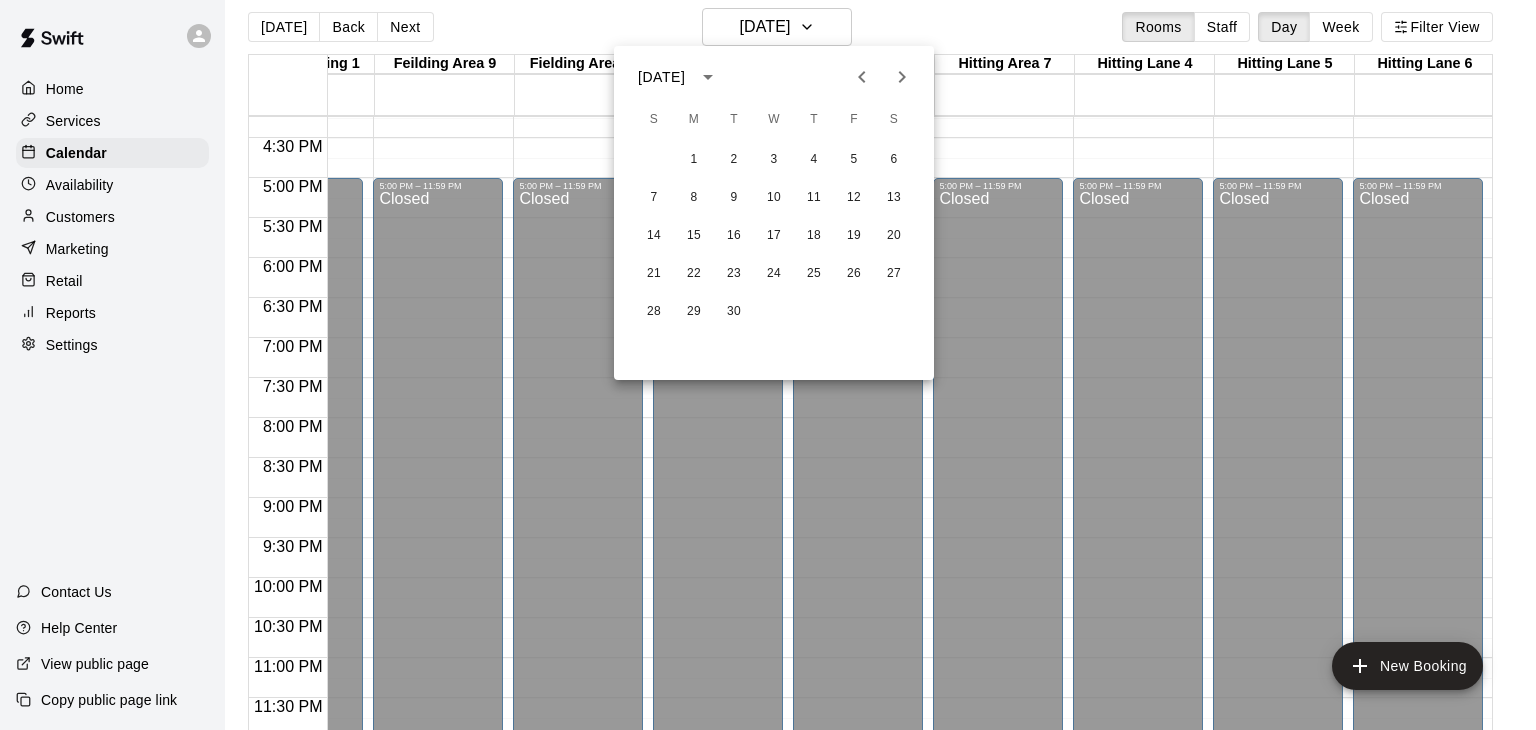 click at bounding box center [882, 77] 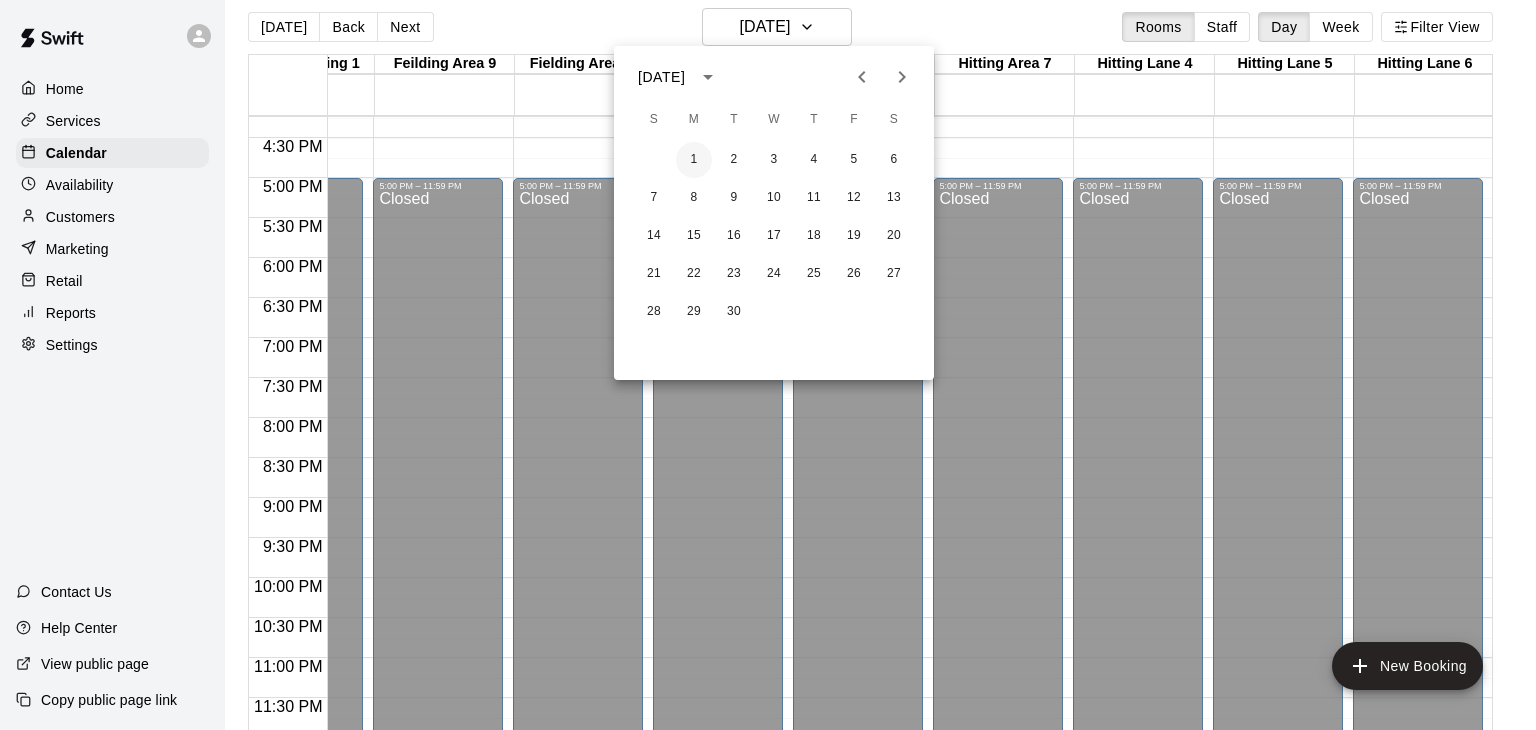 click on "1" at bounding box center [694, 160] 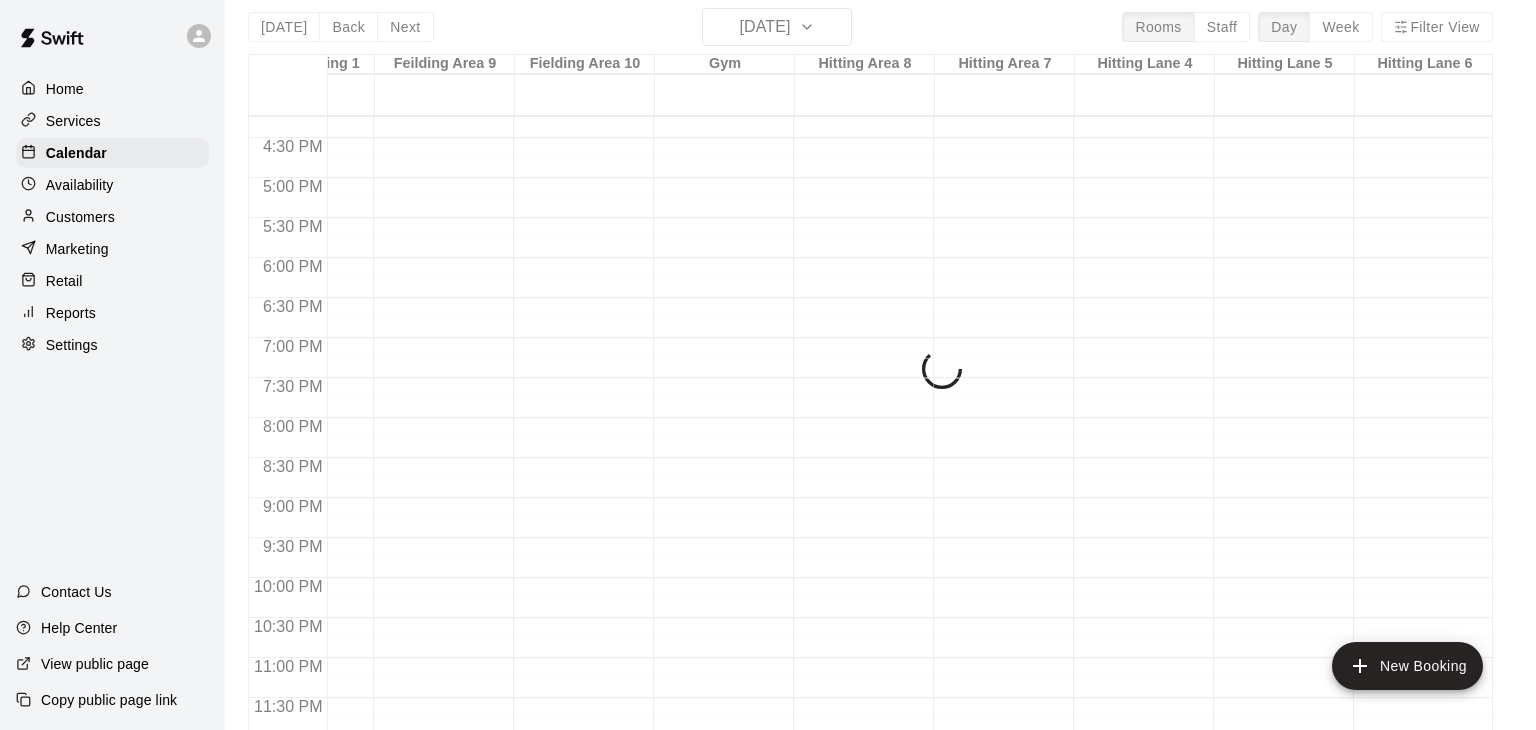 click at bounding box center (718, -222) 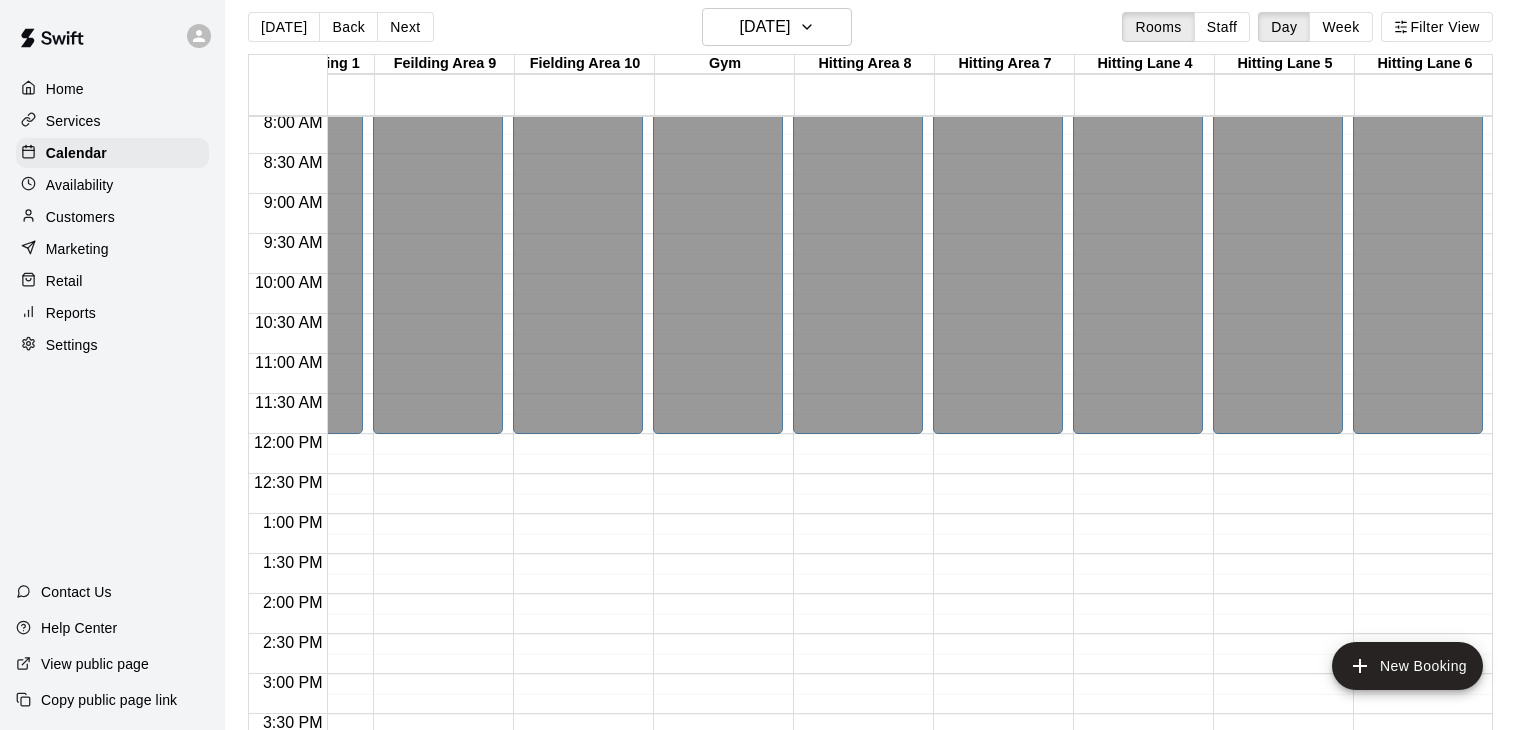 scroll, scrollTop: 585, scrollLeft: 514, axis: both 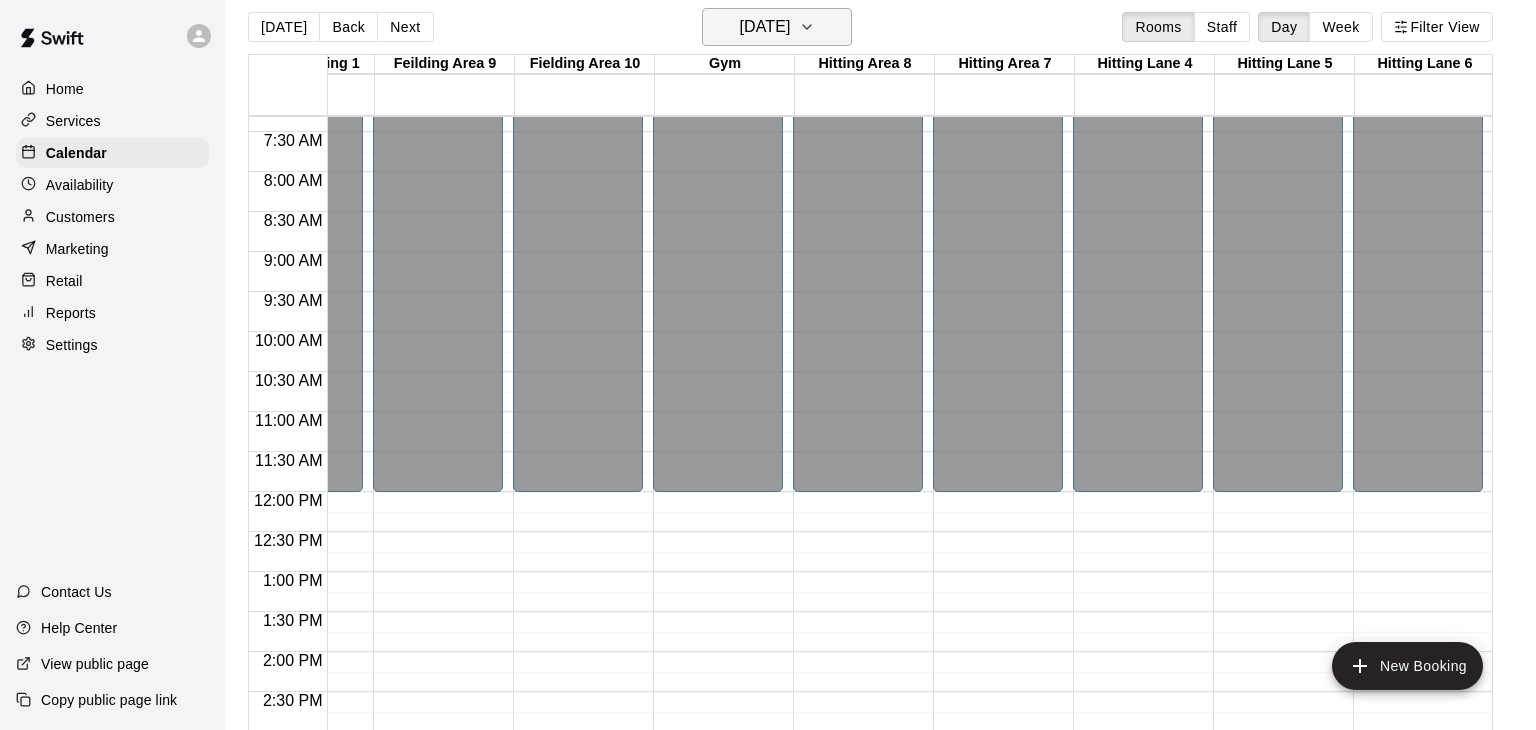 click on "[DATE]" at bounding box center [777, 27] 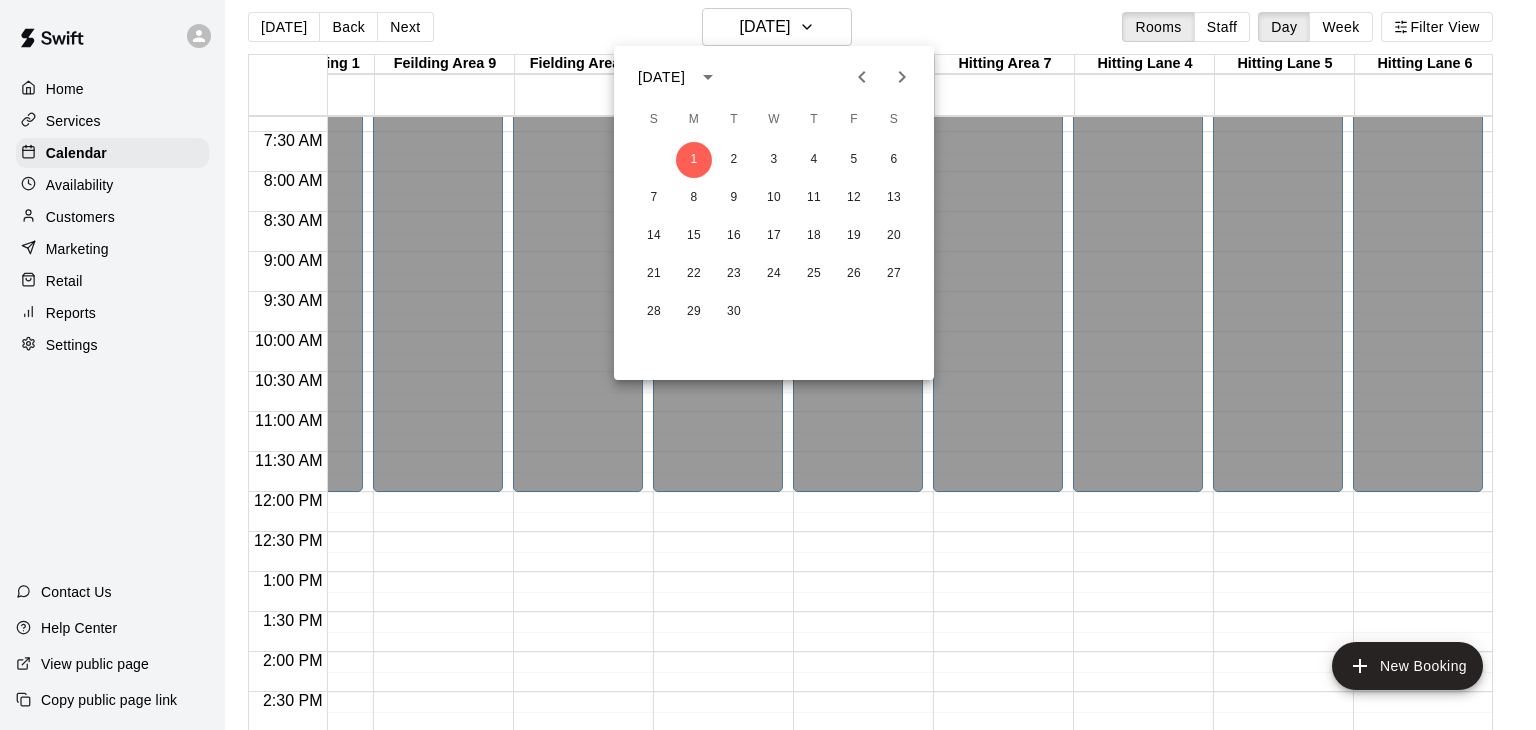 click 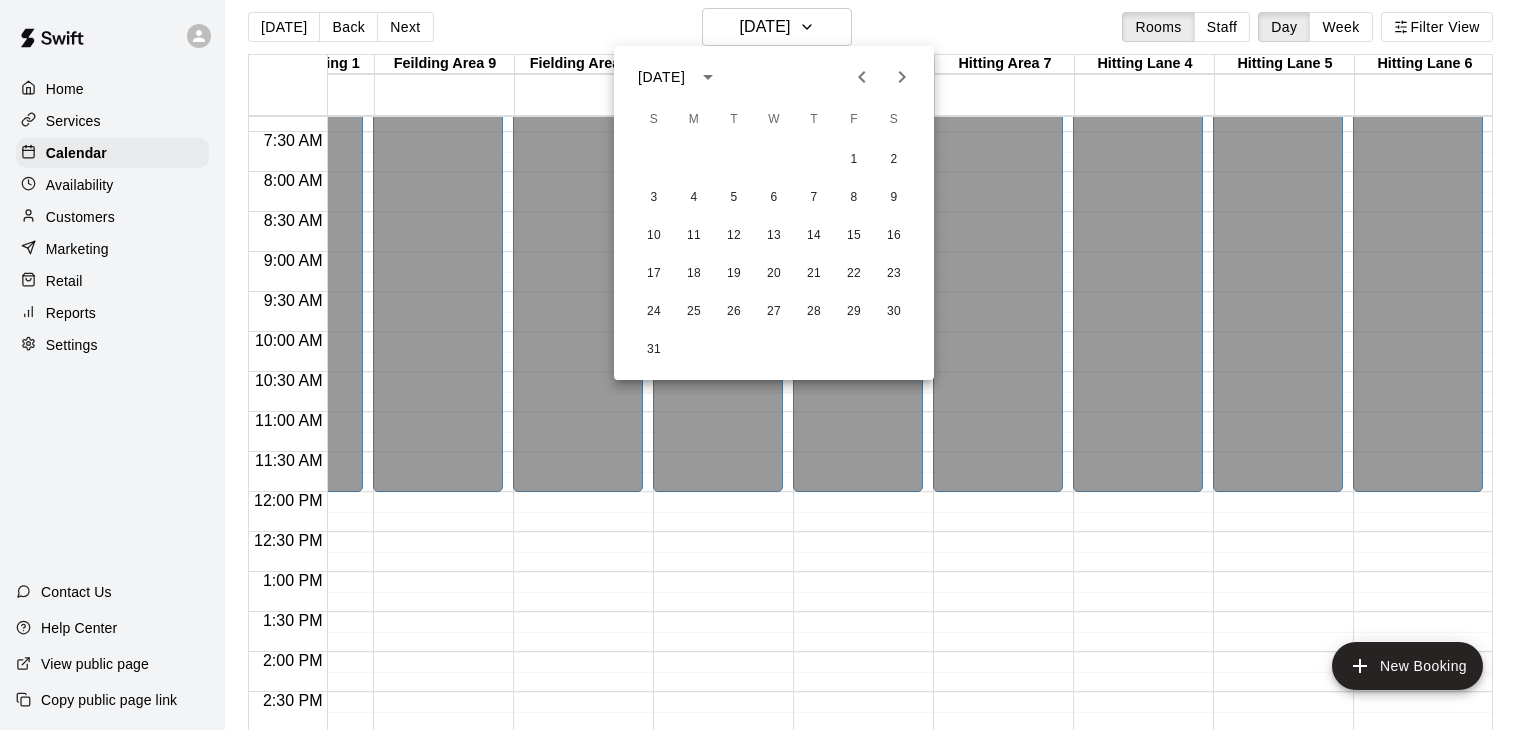 click 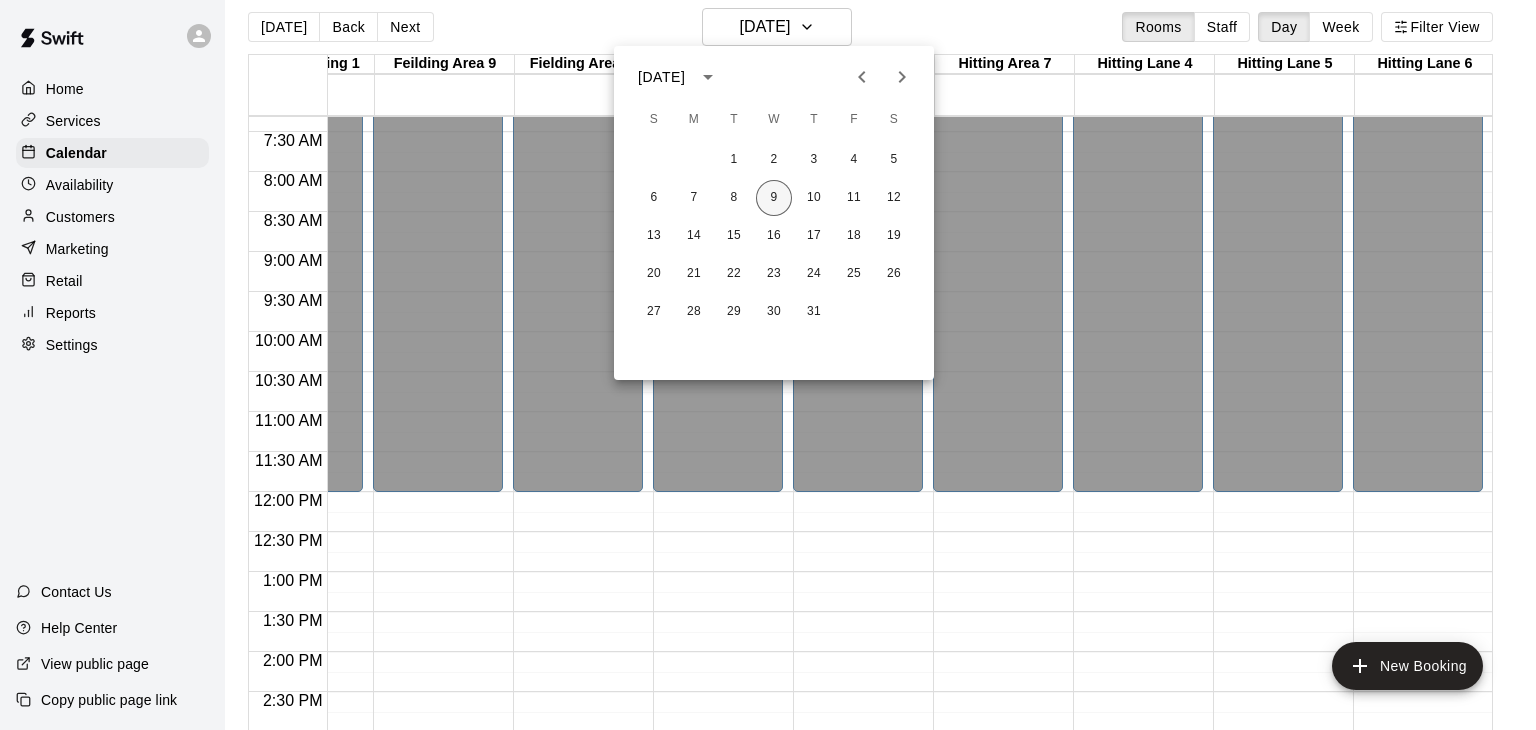 click on "9" at bounding box center (774, 198) 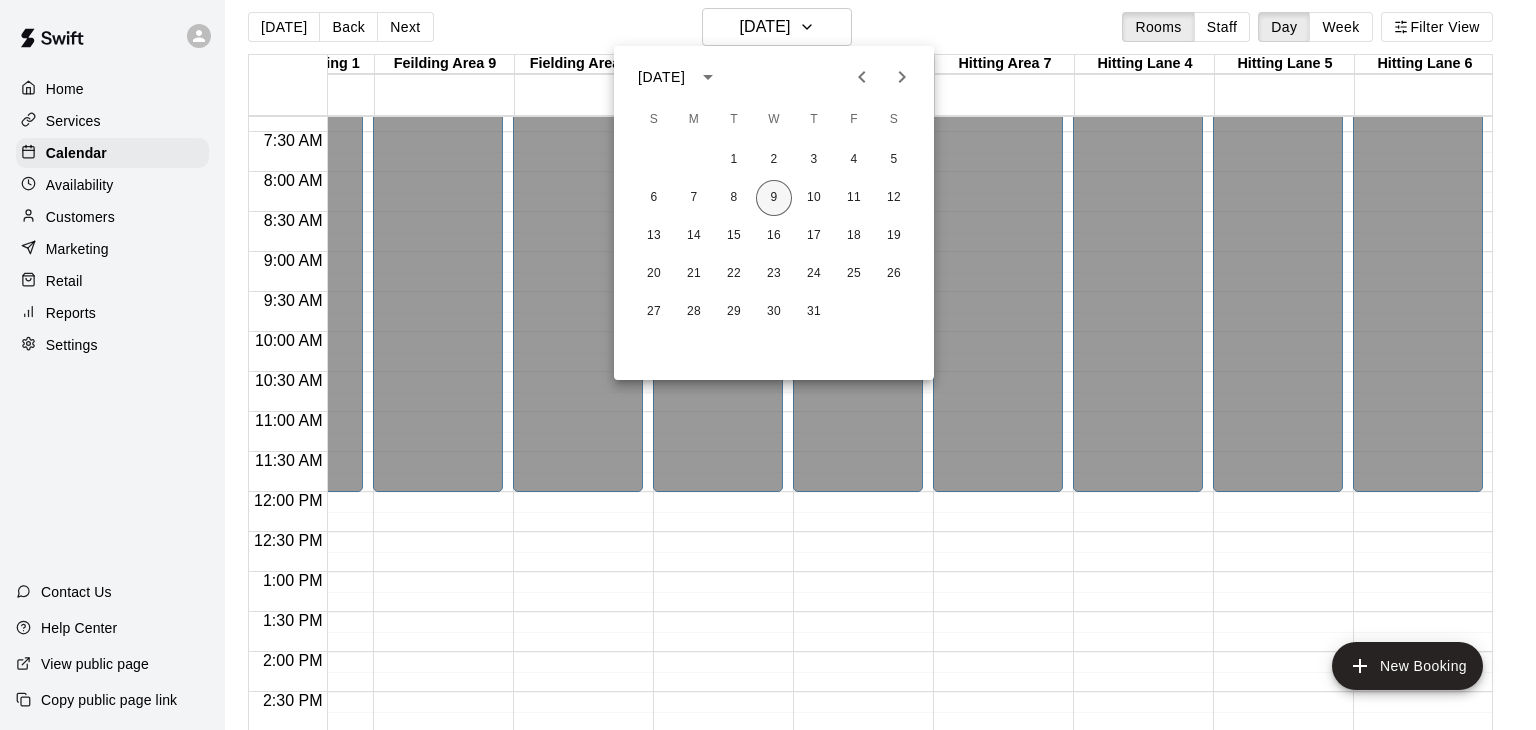 click on "9" at bounding box center (774, 198) 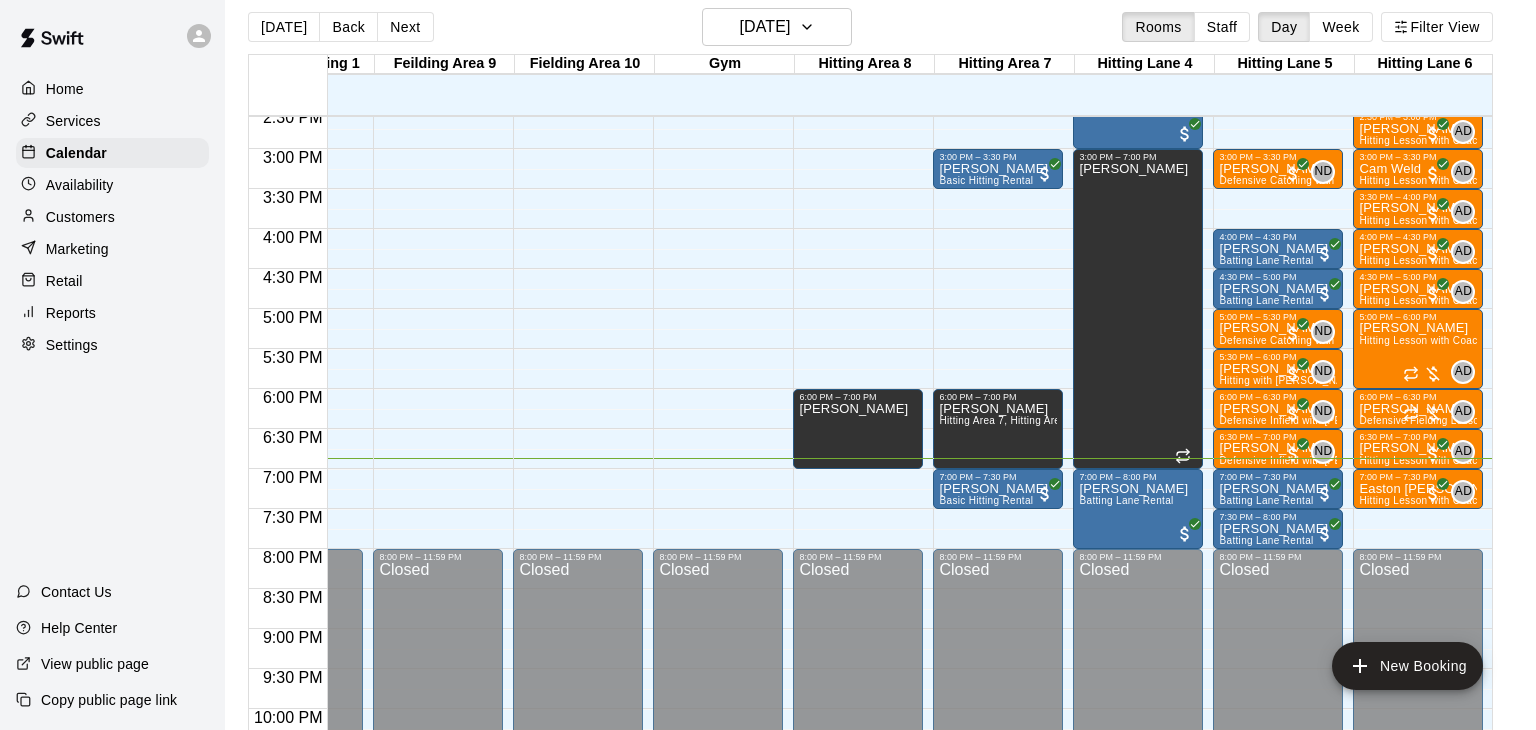 scroll, scrollTop: 1166, scrollLeft: 514, axis: both 